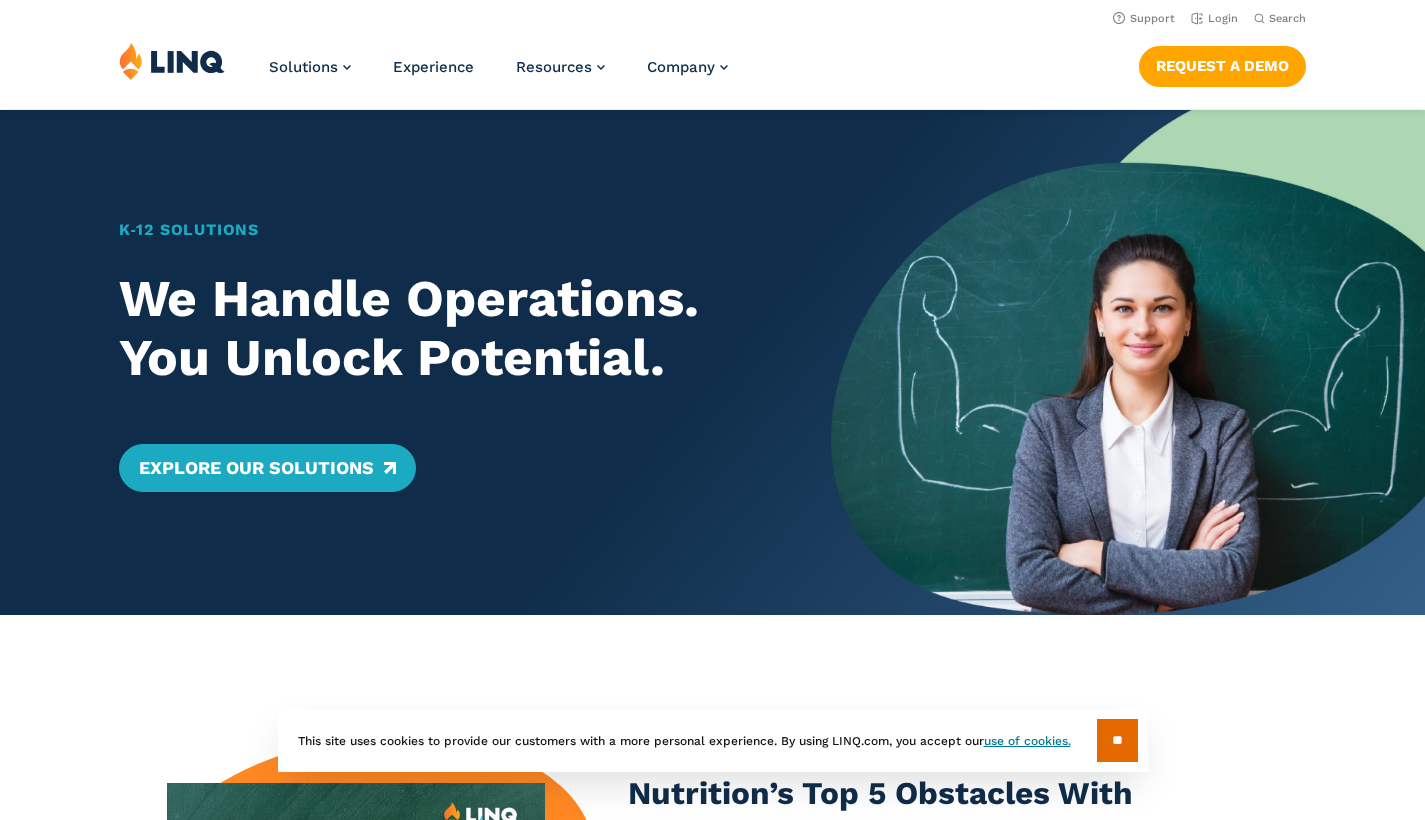 scroll, scrollTop: 0, scrollLeft: 0, axis: both 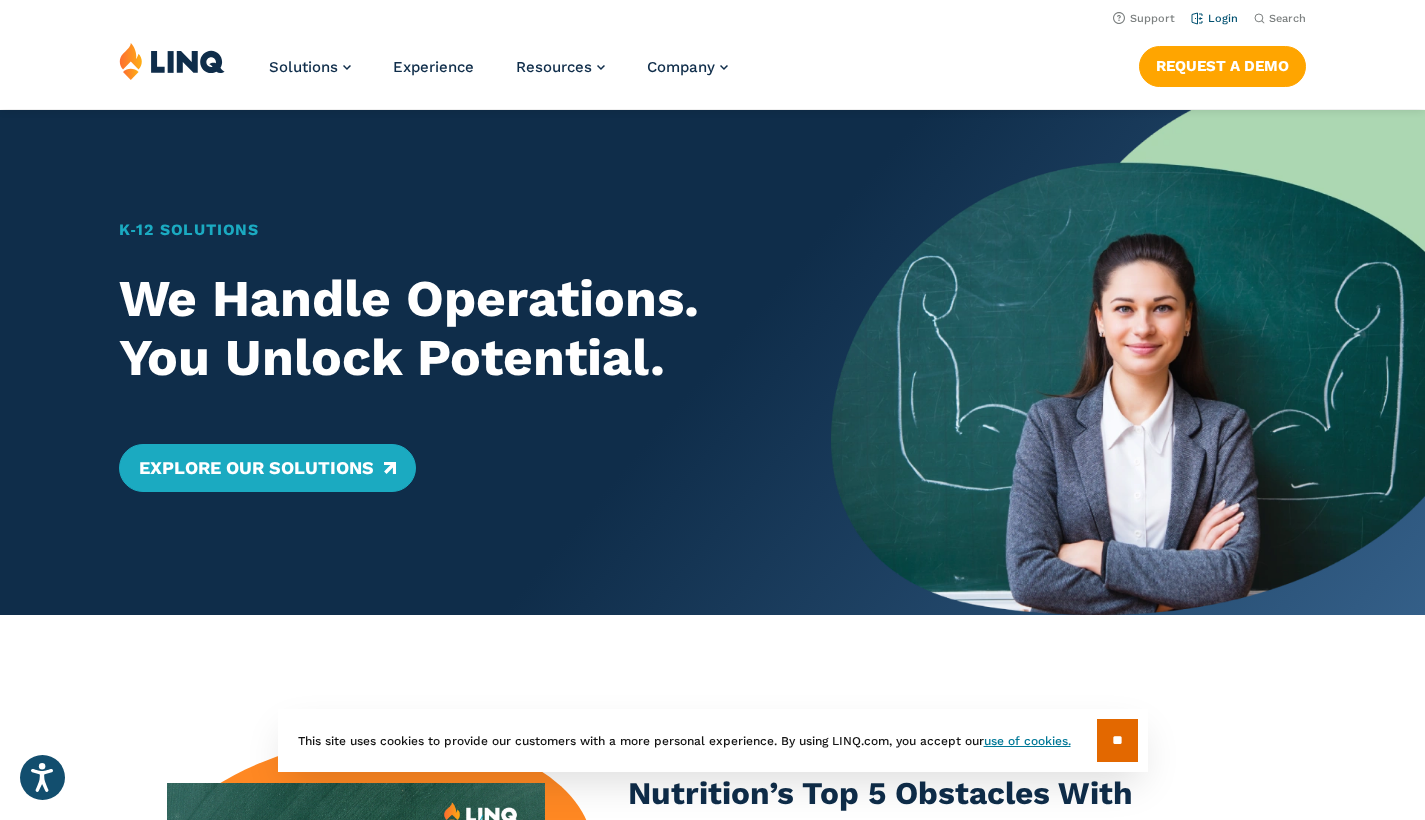 click on "Login" at bounding box center (1214, 18) 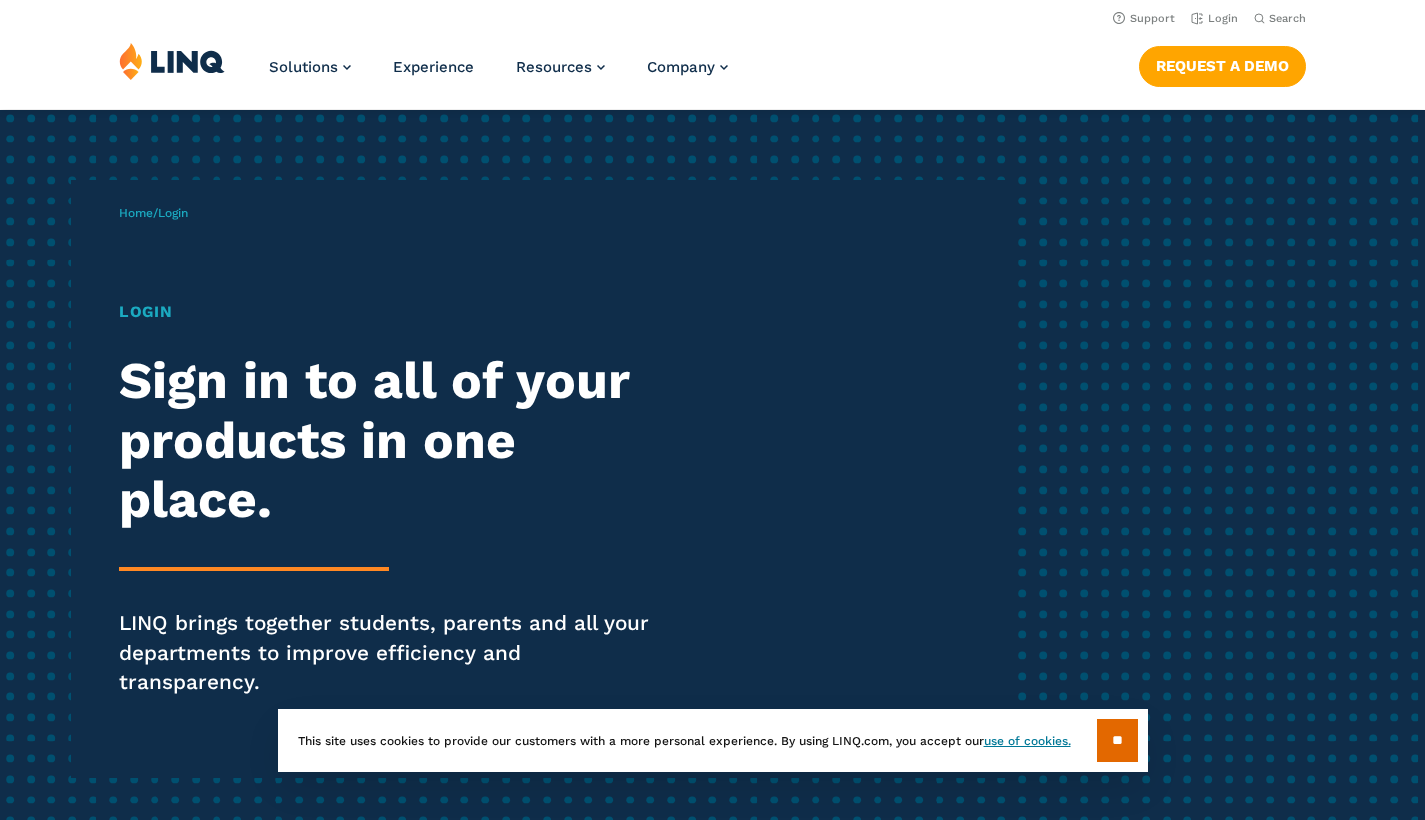 scroll, scrollTop: 0, scrollLeft: 0, axis: both 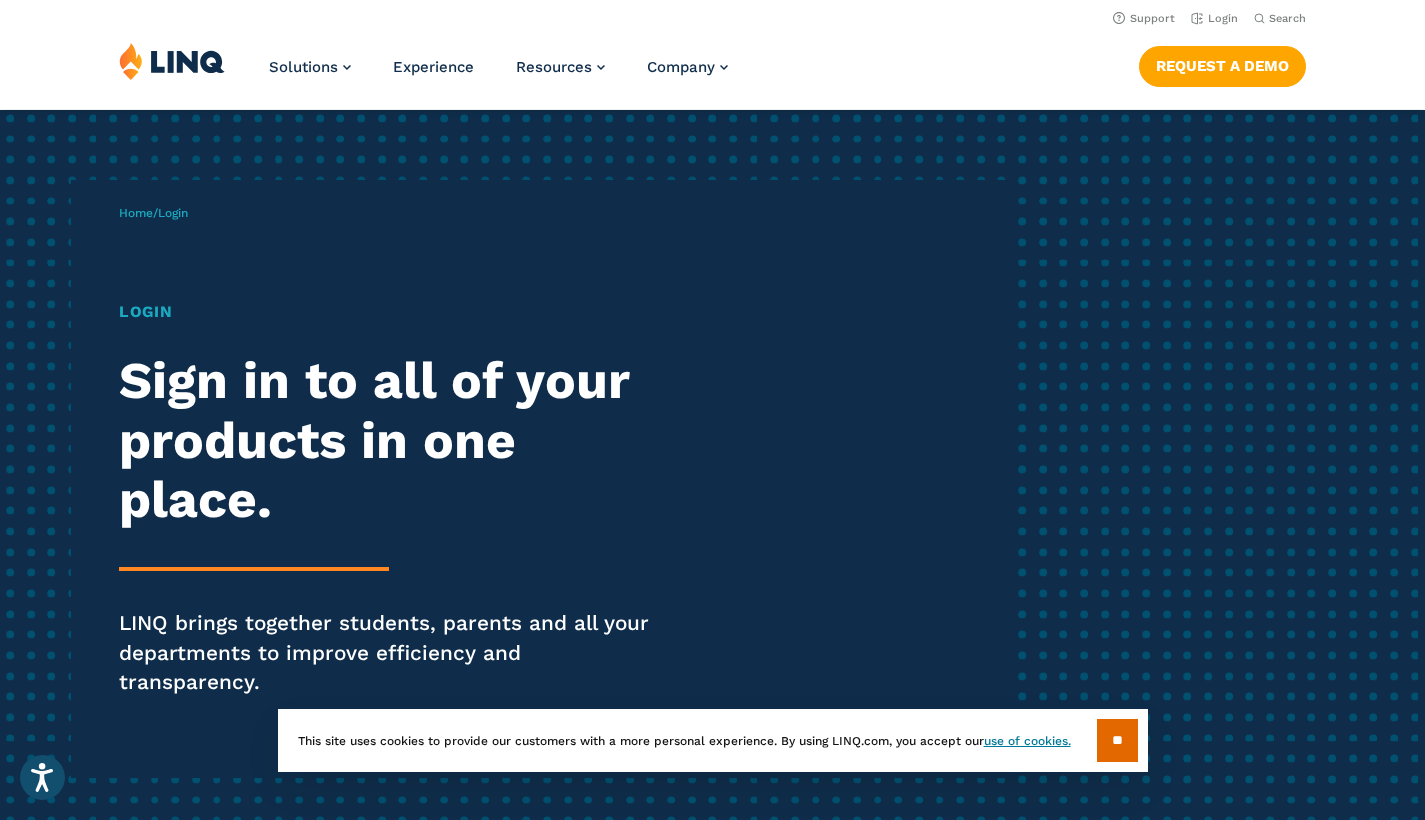 click on "Home  /  Login
Login
Sign in to all of your products in one place.
LINQ brings together students, parents and all your departments to improve efficiency and transparency." at bounding box center (712, 479) 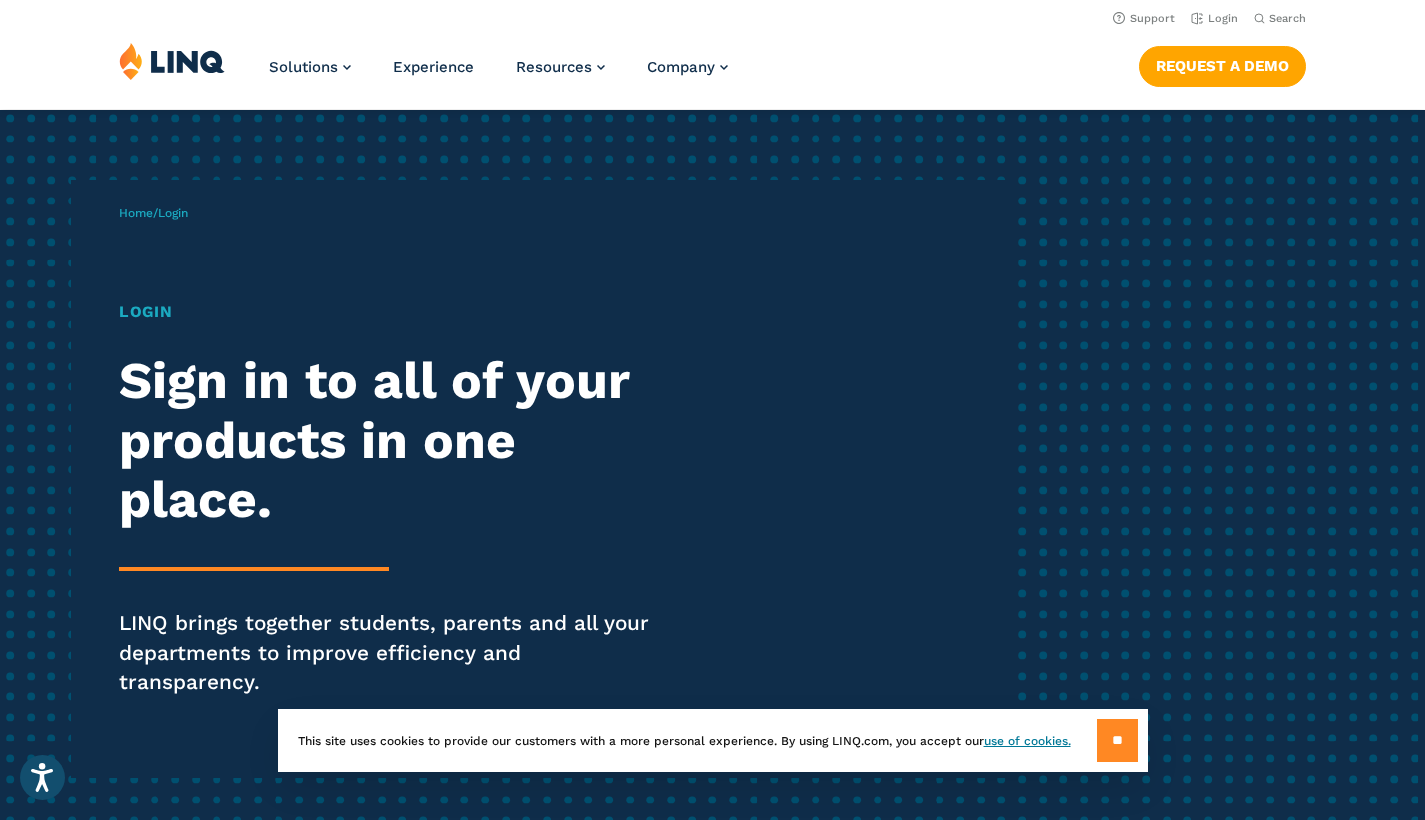 click on "**" at bounding box center (1117, 740) 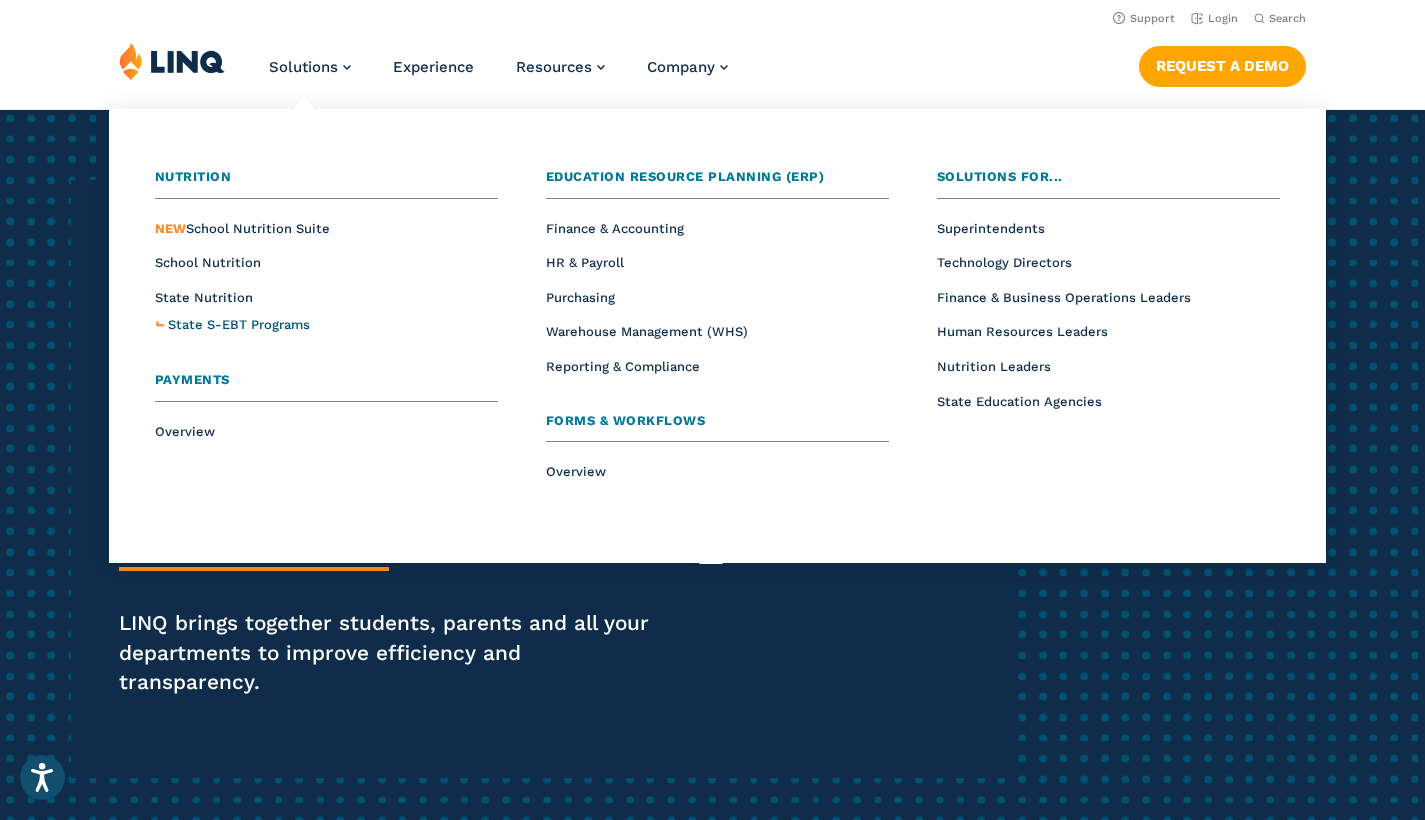 click on "State S-EBT Programs" at bounding box center (239, 324) 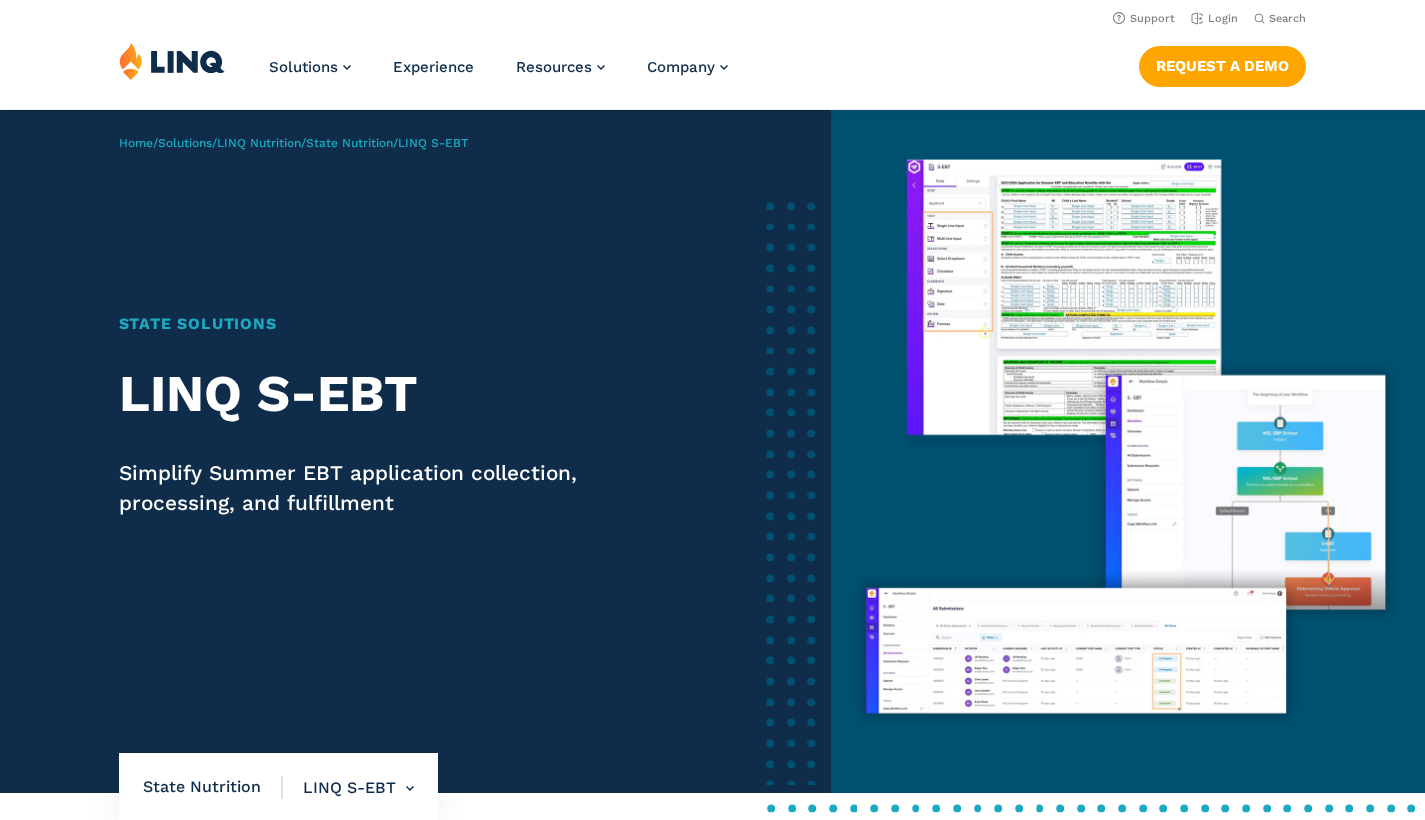 scroll, scrollTop: 0, scrollLeft: 0, axis: both 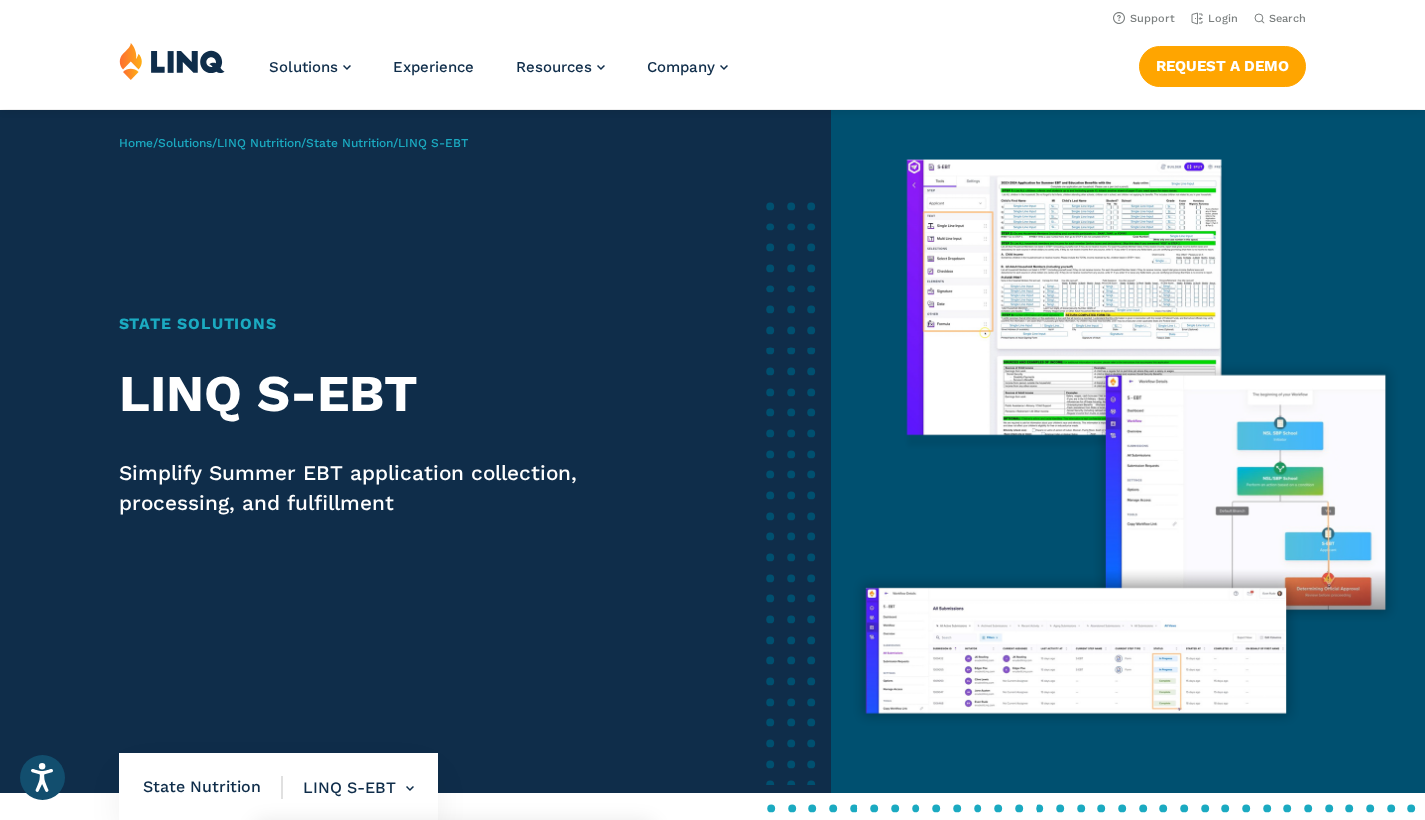 click on "LINQ S-EBT
Overview
Food Distribution Program (FDP)
Grant Management
LINQ S-EBT" at bounding box center [348, 788] 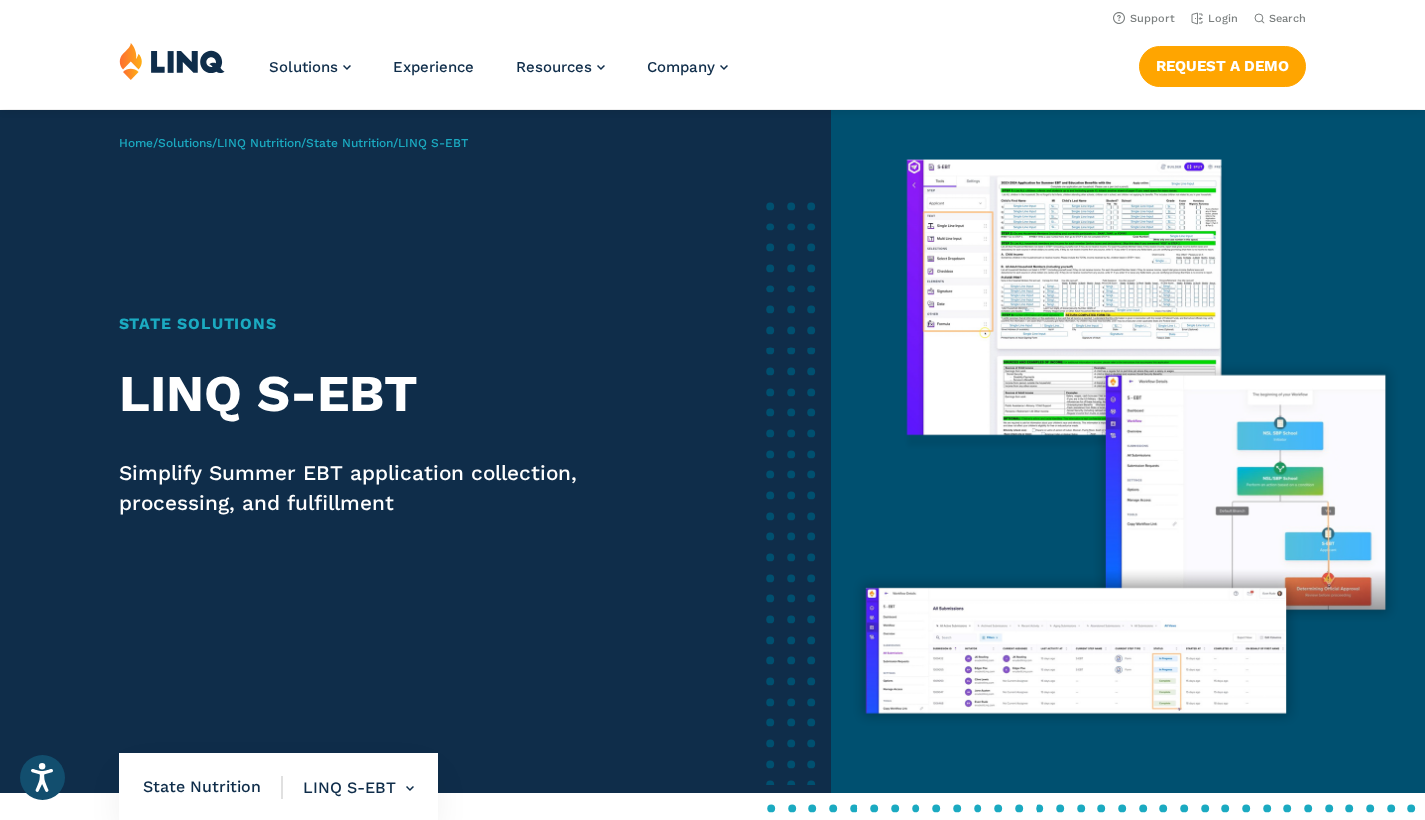 click on "State Nutrition
LINQ S-EBT
Overview
Food Distribution Program (FDP)
Grant Management
LINQ S-EBT" at bounding box center [278, 788] 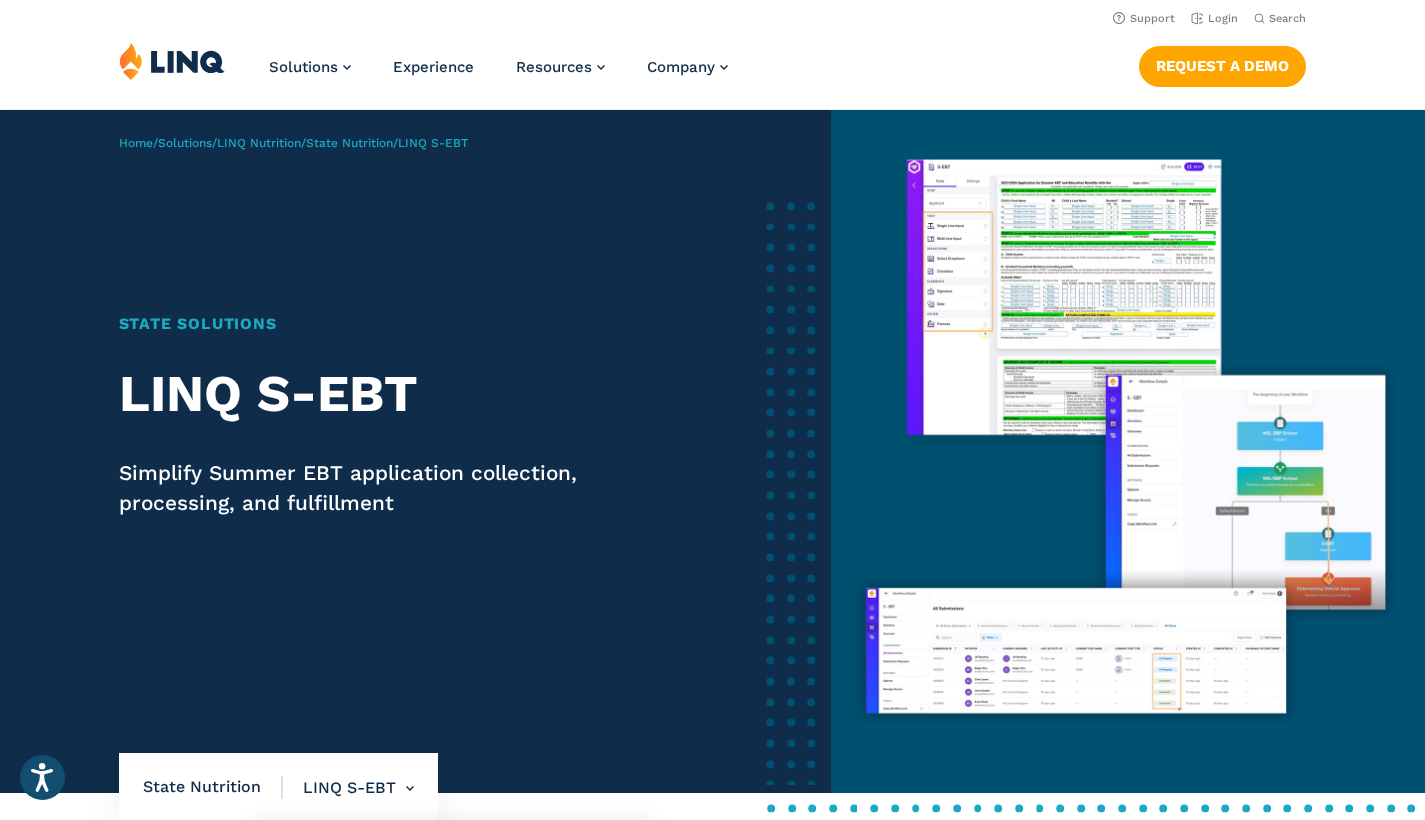 click on "LINQ S-EBT
Overview
Food Distribution Program (FDP)
Grant Management
LINQ S-EBT" at bounding box center [348, 788] 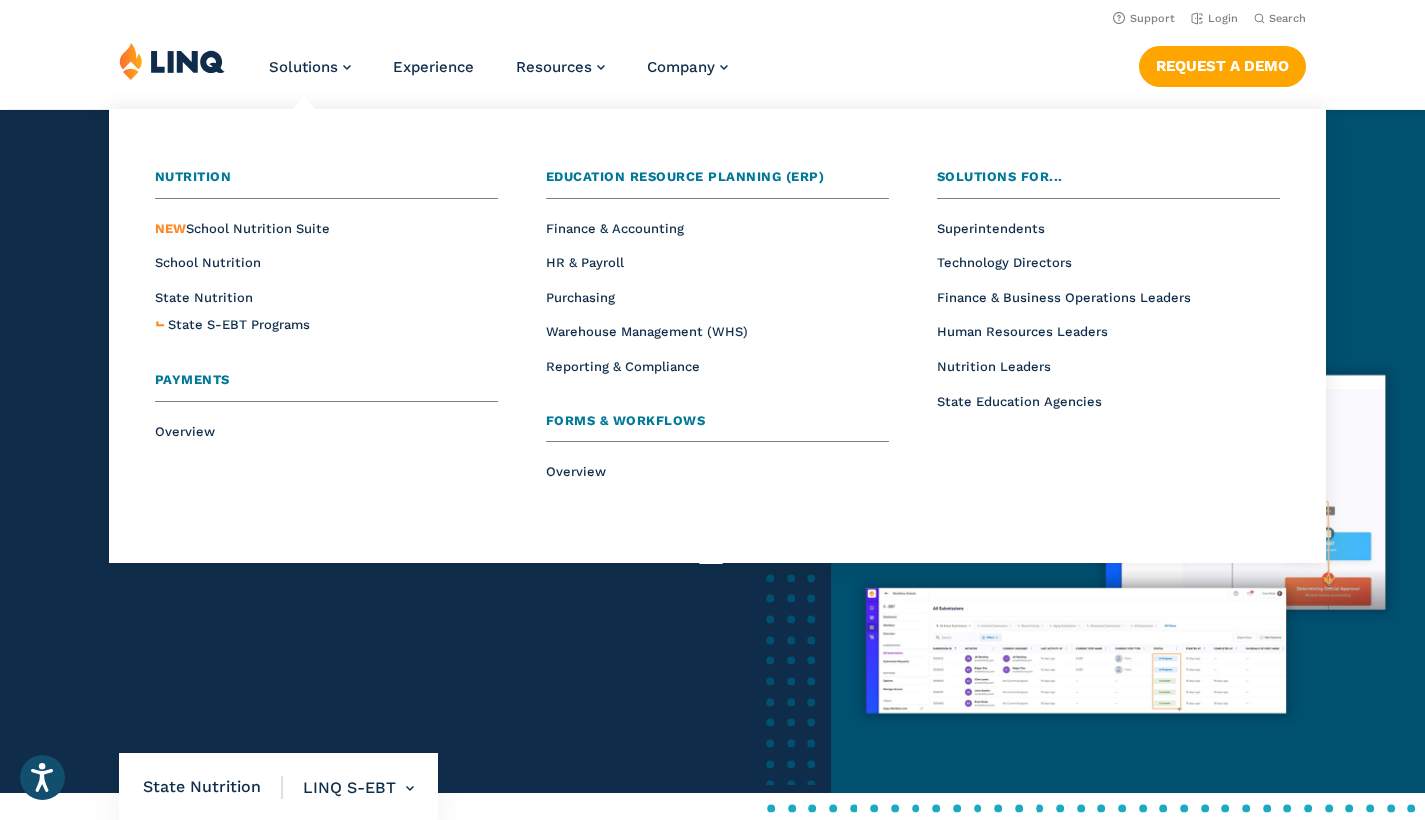 click on "NEW  School Nutrition Suite" at bounding box center (326, 228) 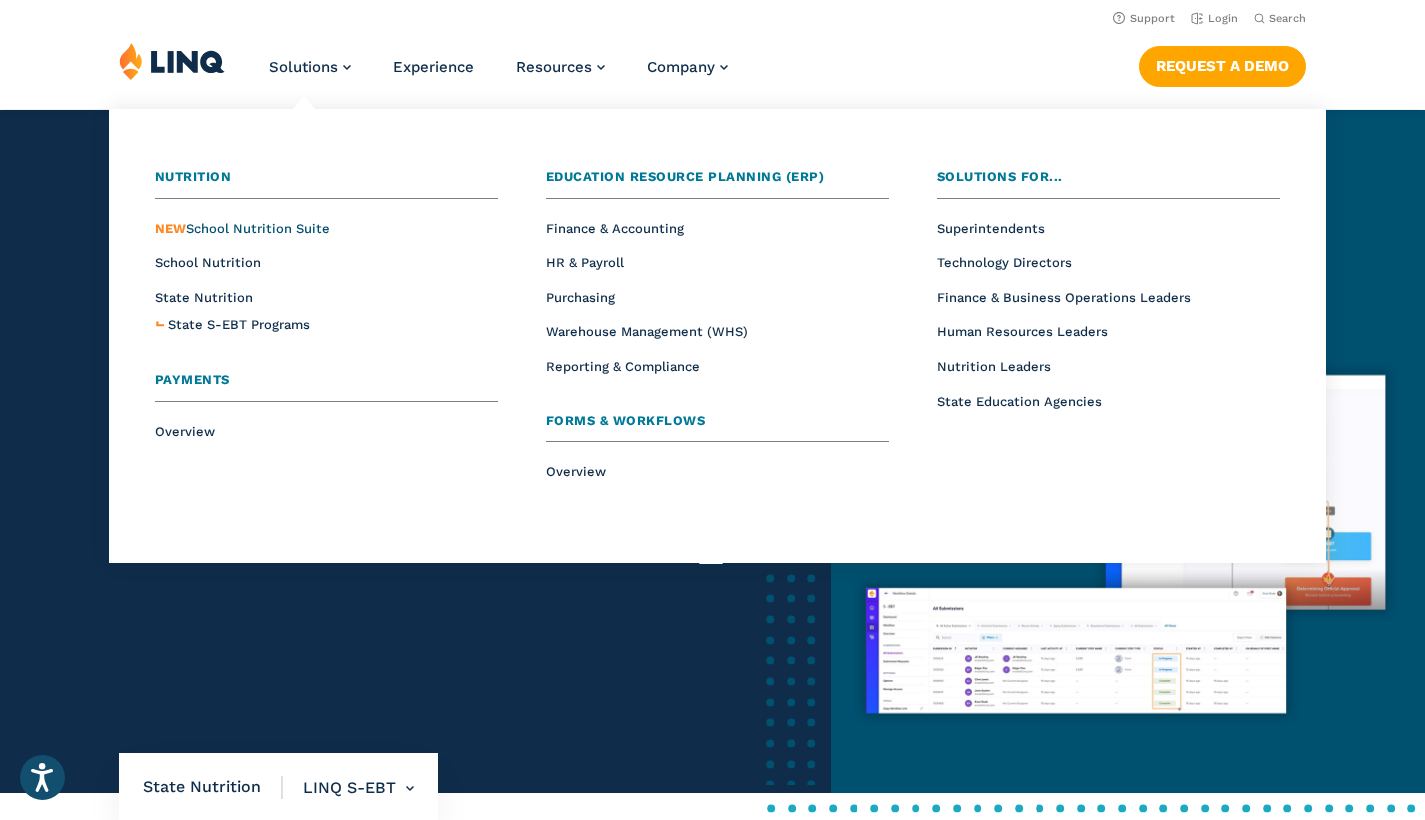 click on "NEW  School Nutrition Suite" at bounding box center [242, 228] 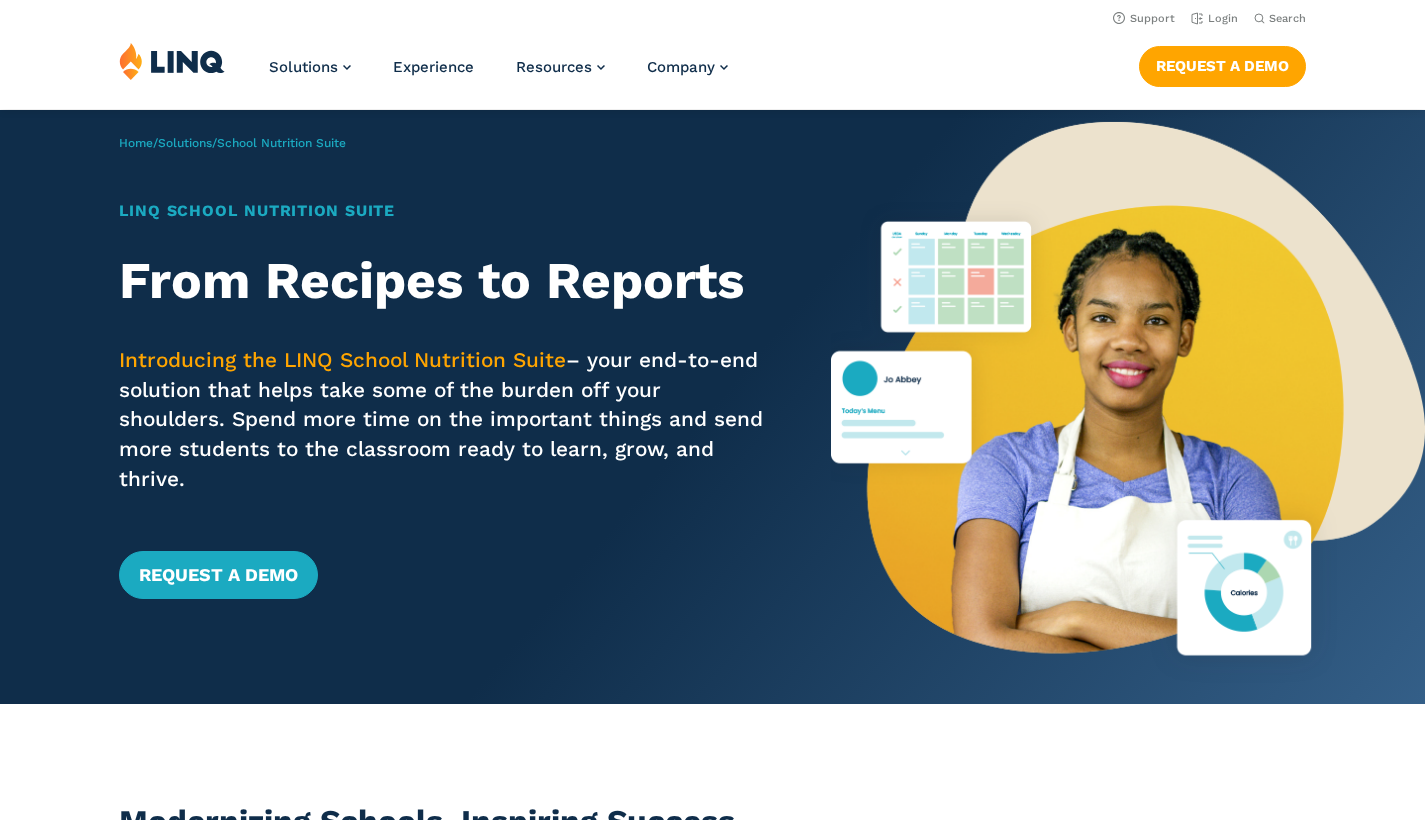 scroll, scrollTop: 0, scrollLeft: 0, axis: both 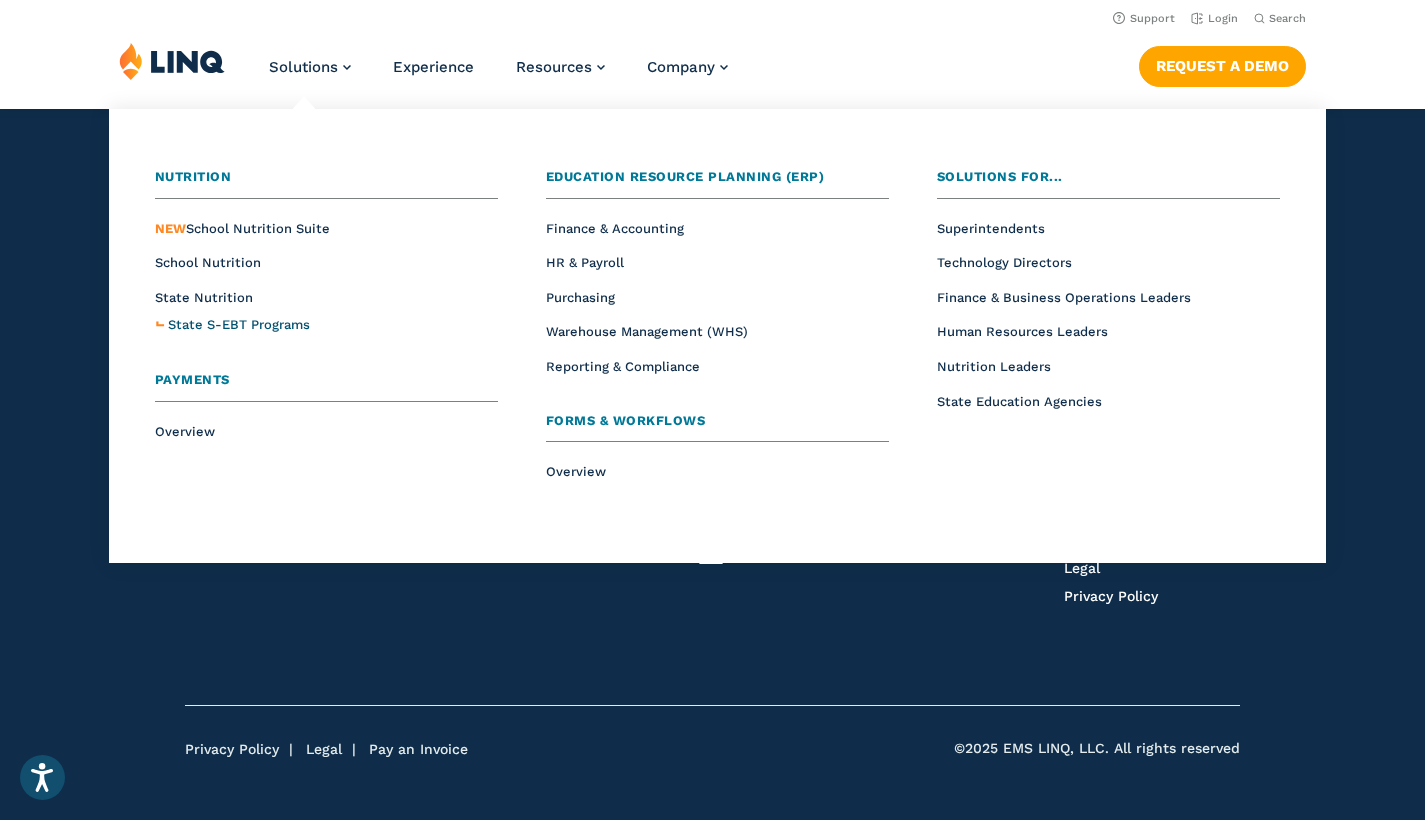 click on "State S-EBT Programs" at bounding box center [239, 324] 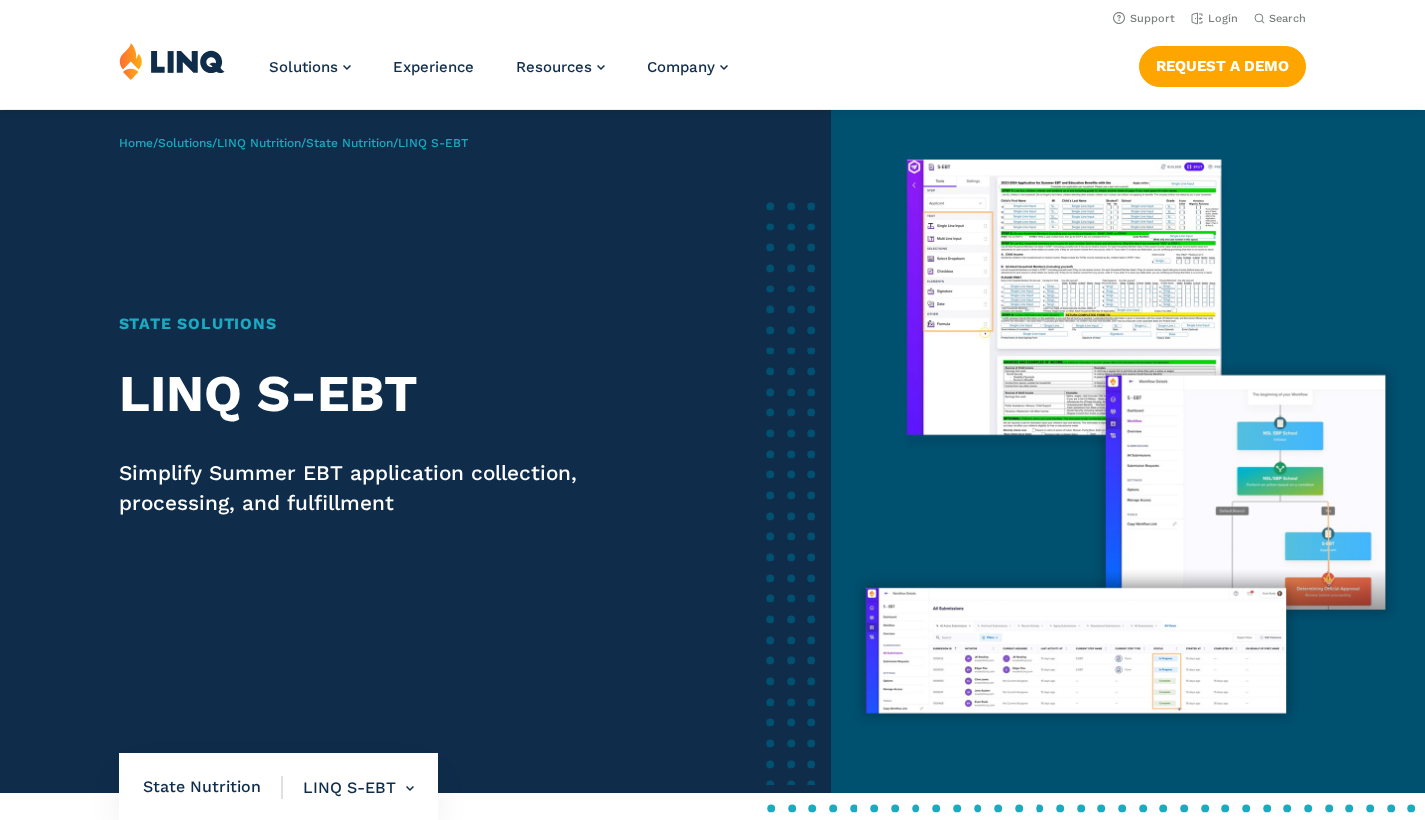 scroll, scrollTop: 0, scrollLeft: 0, axis: both 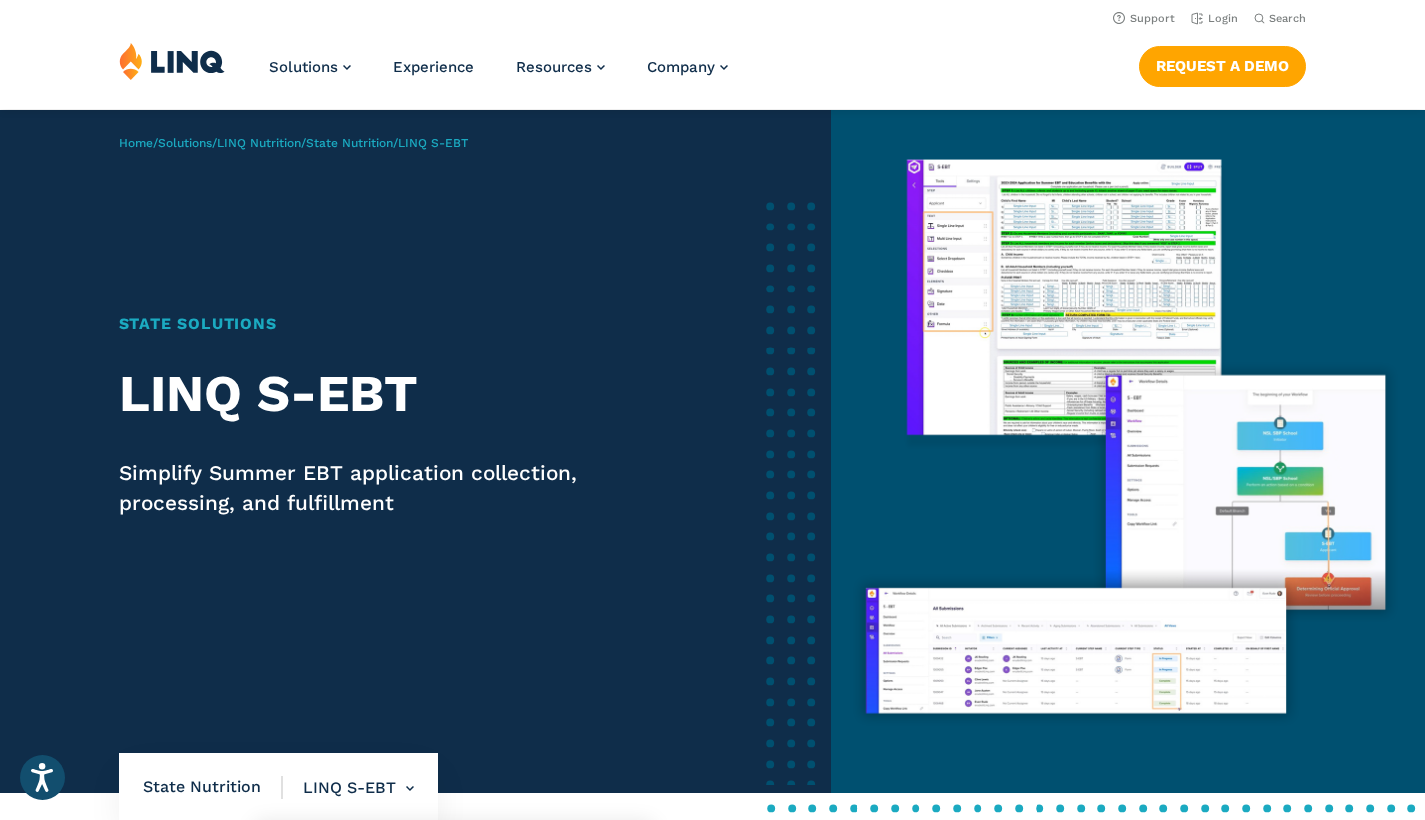 click on "LINQ S-EBT
Overview
Food Distribution Program (FDP)
Grant Management
LINQ S-EBT" at bounding box center (348, 788) 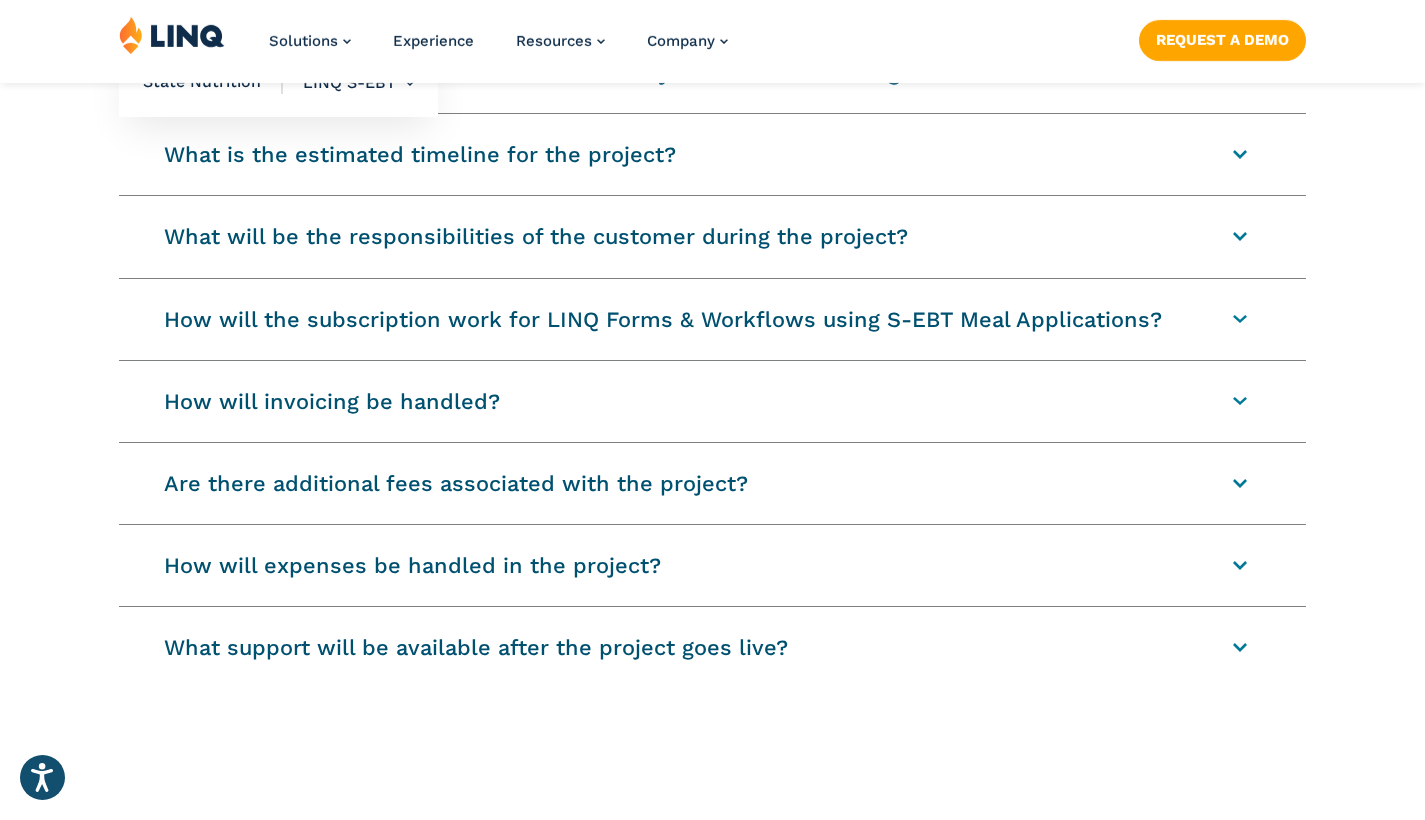scroll, scrollTop: 2708, scrollLeft: 0, axis: vertical 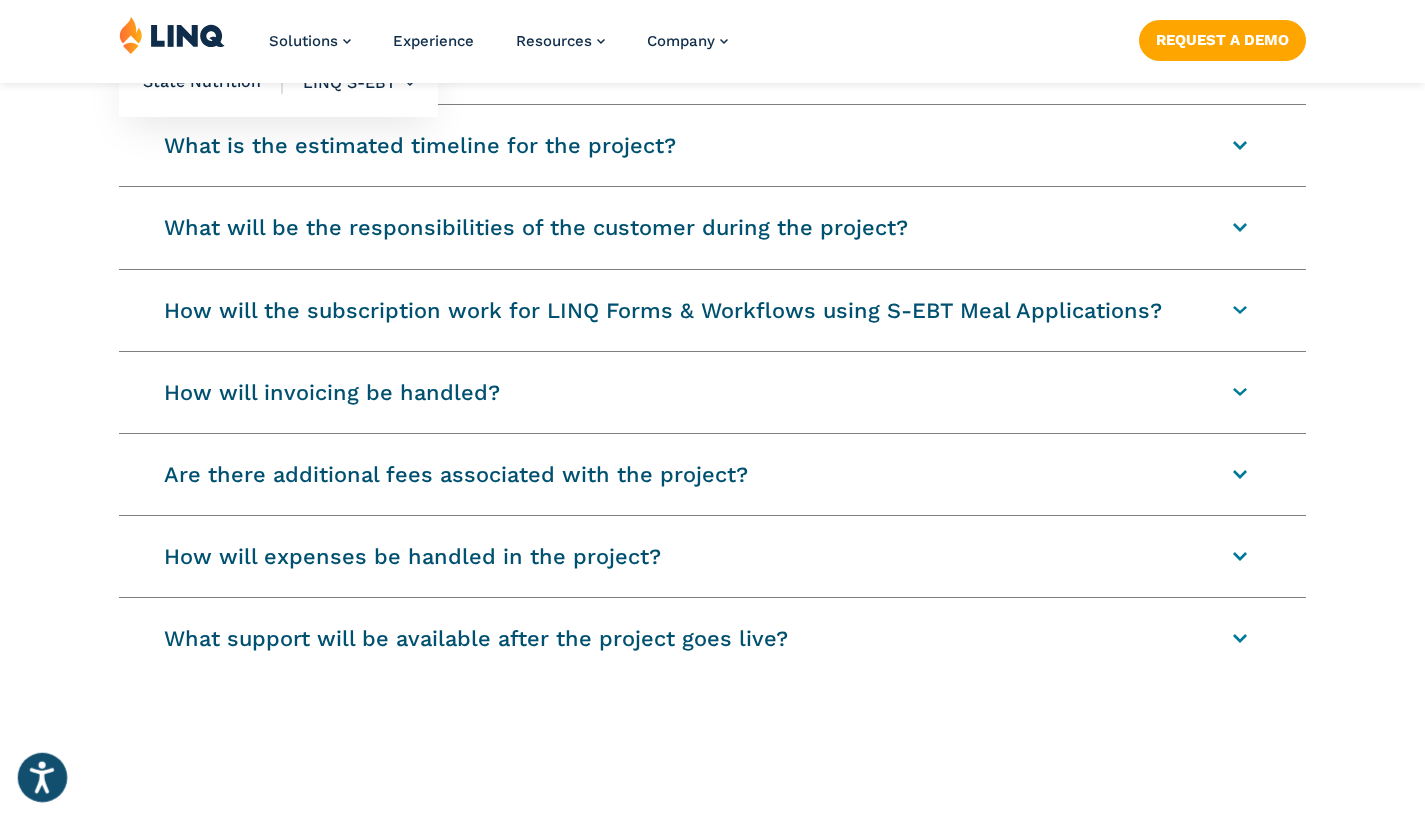click 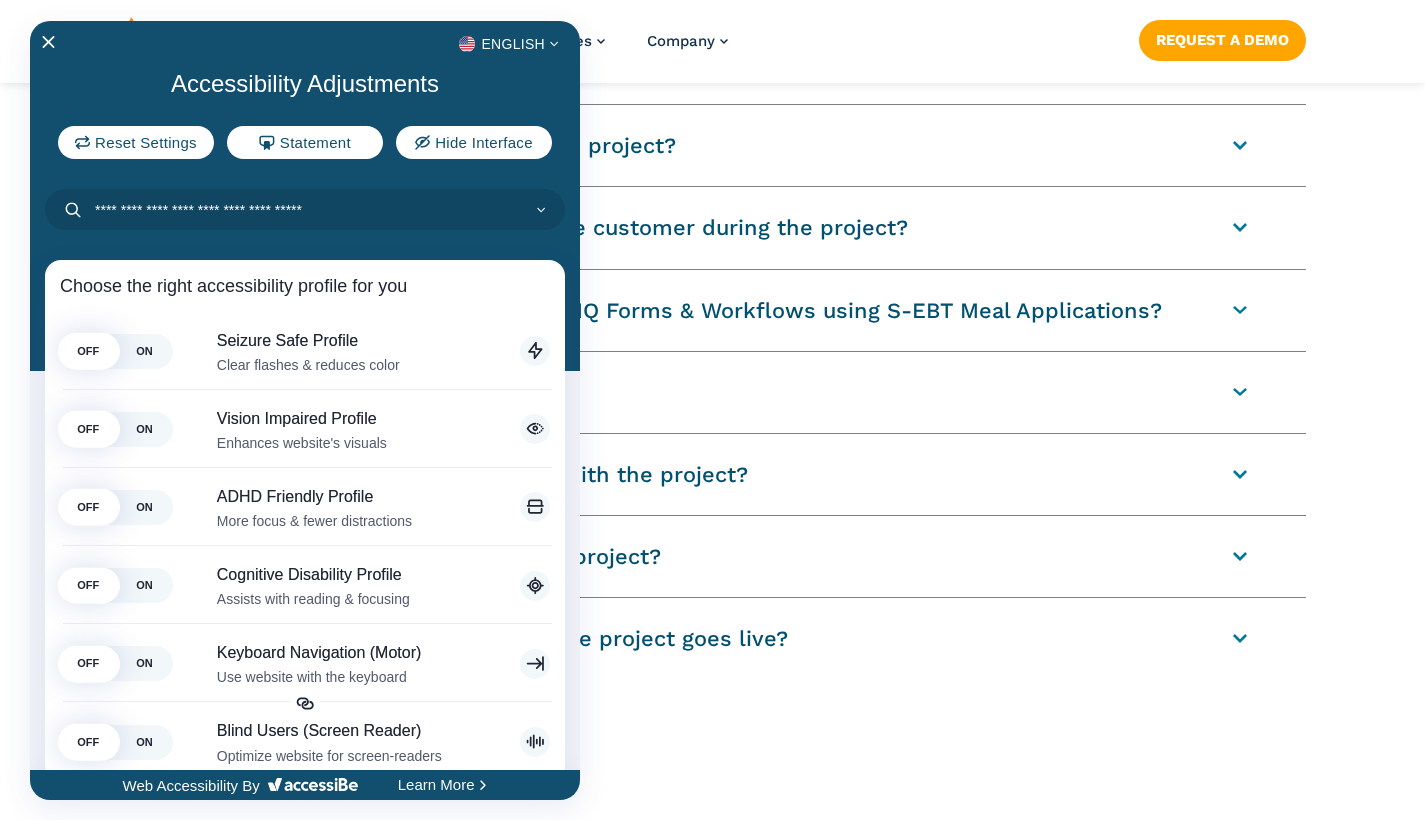 click at bounding box center (712, 410) 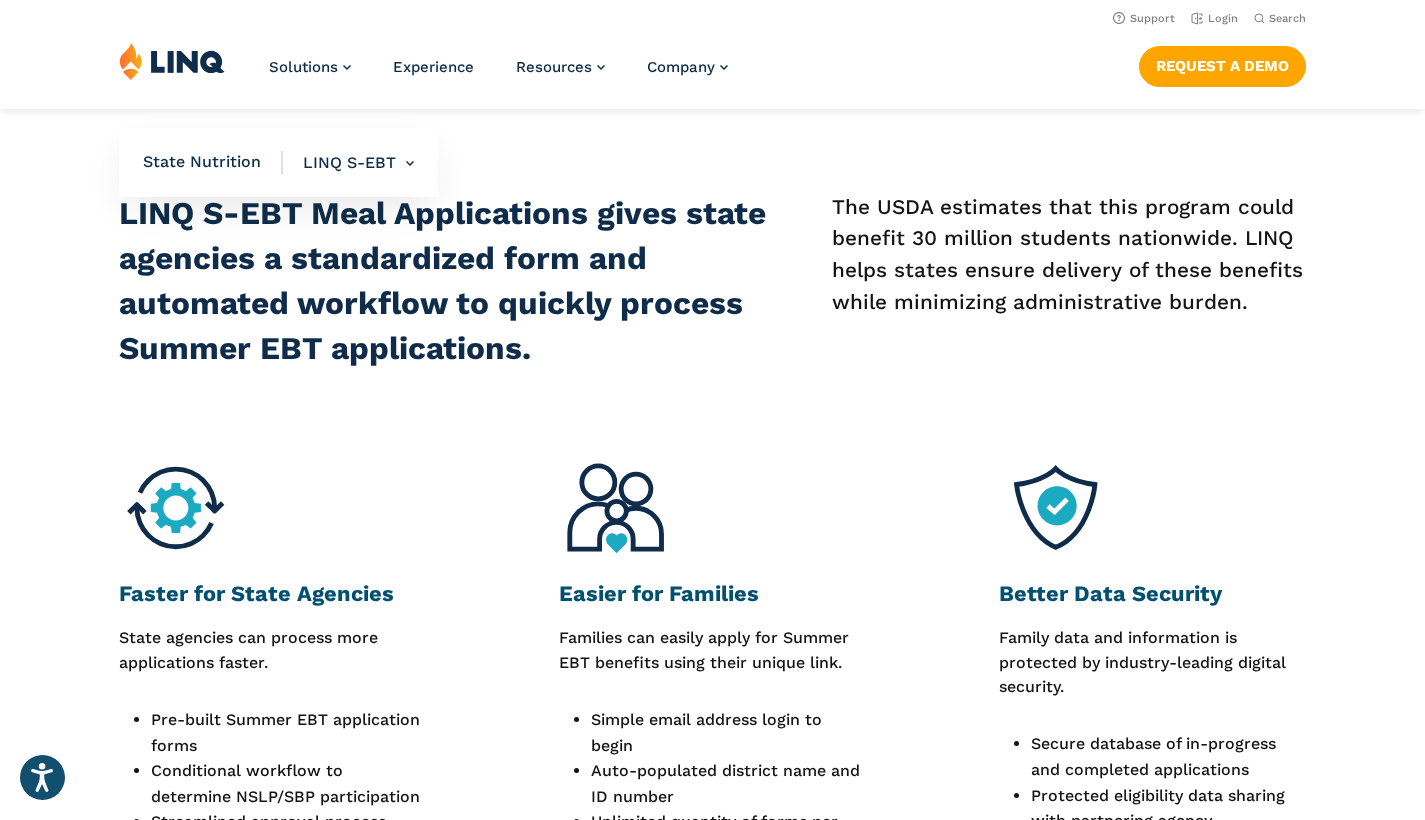 scroll, scrollTop: 428, scrollLeft: 0, axis: vertical 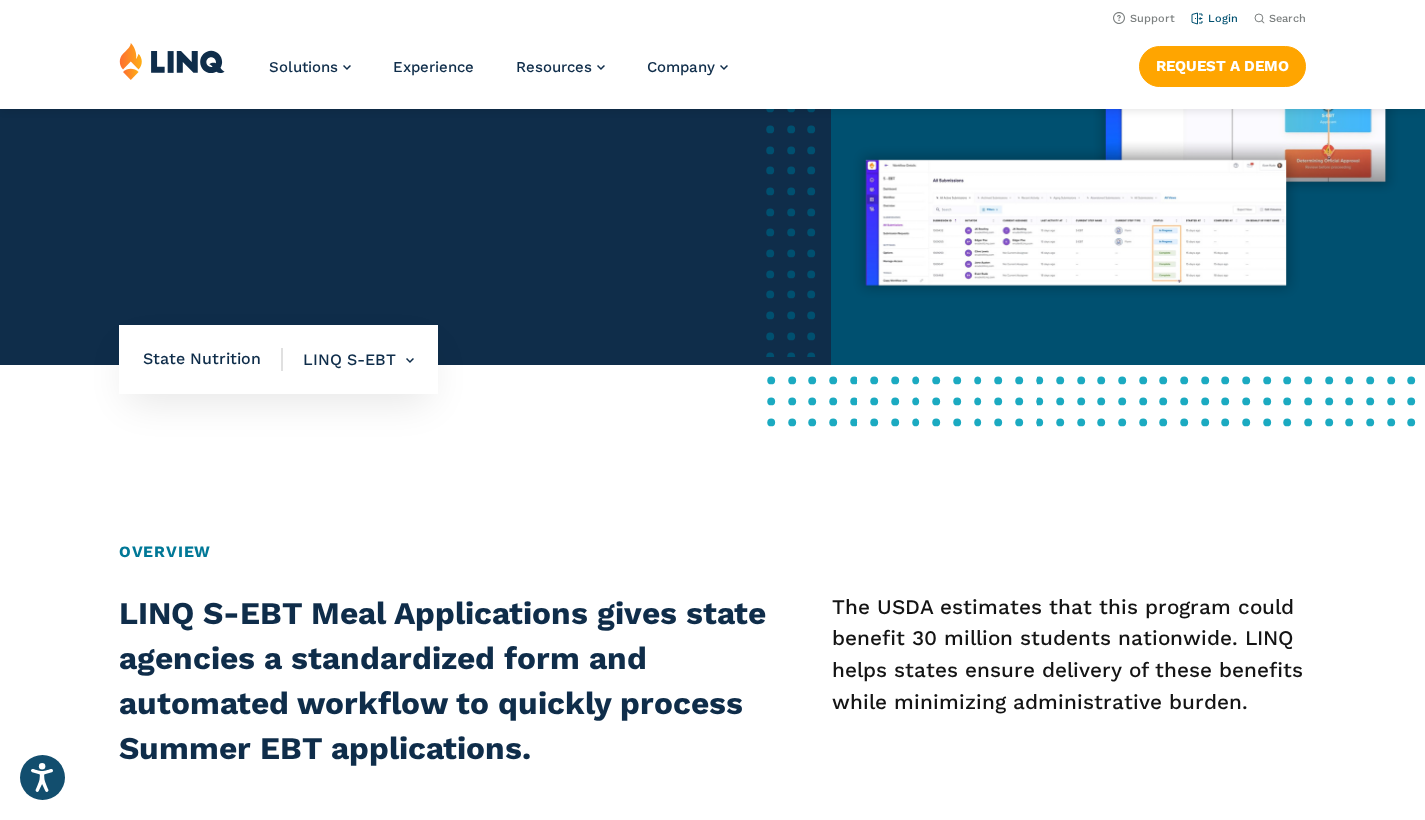 click on "Login" at bounding box center [1214, 18] 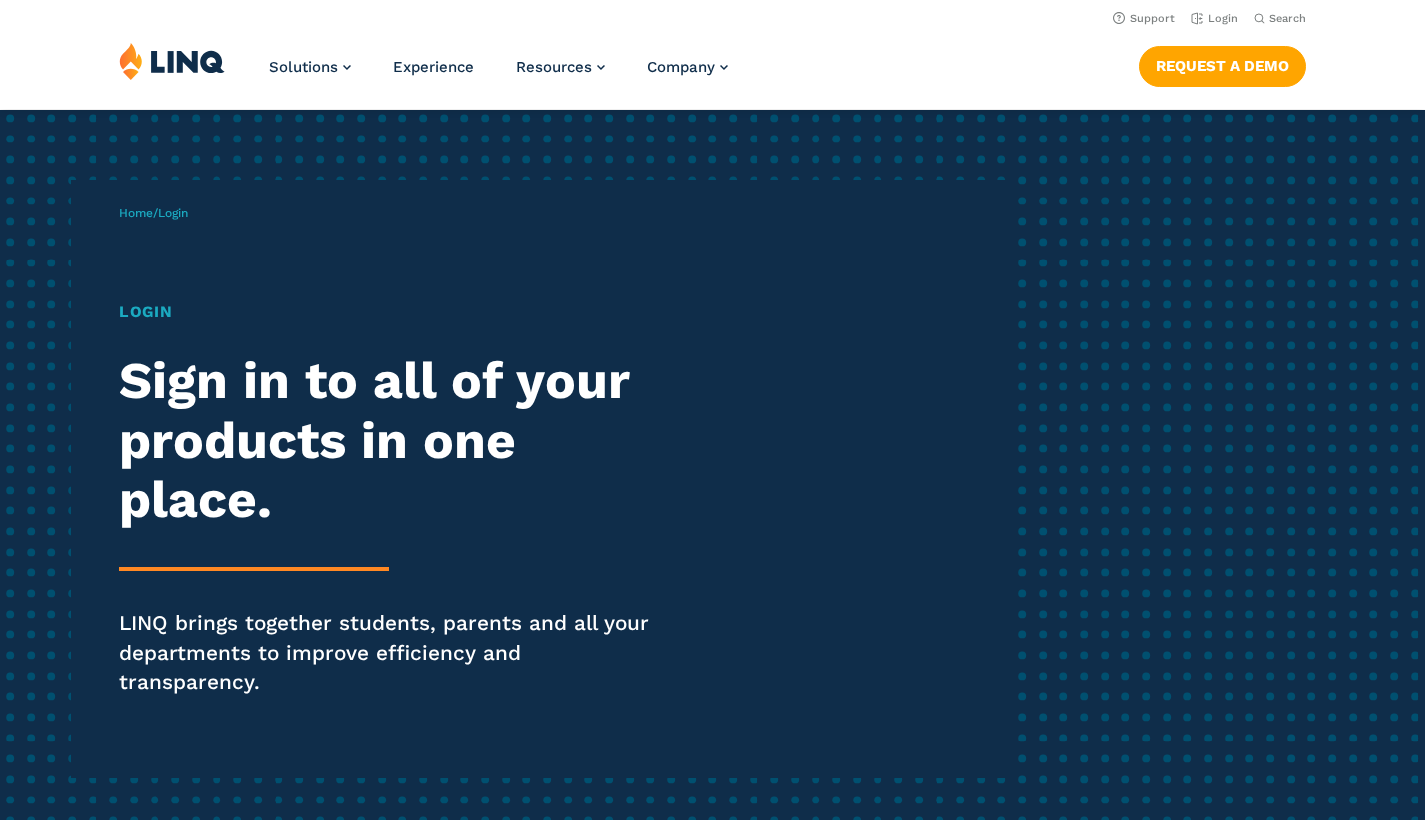 scroll, scrollTop: 0, scrollLeft: 0, axis: both 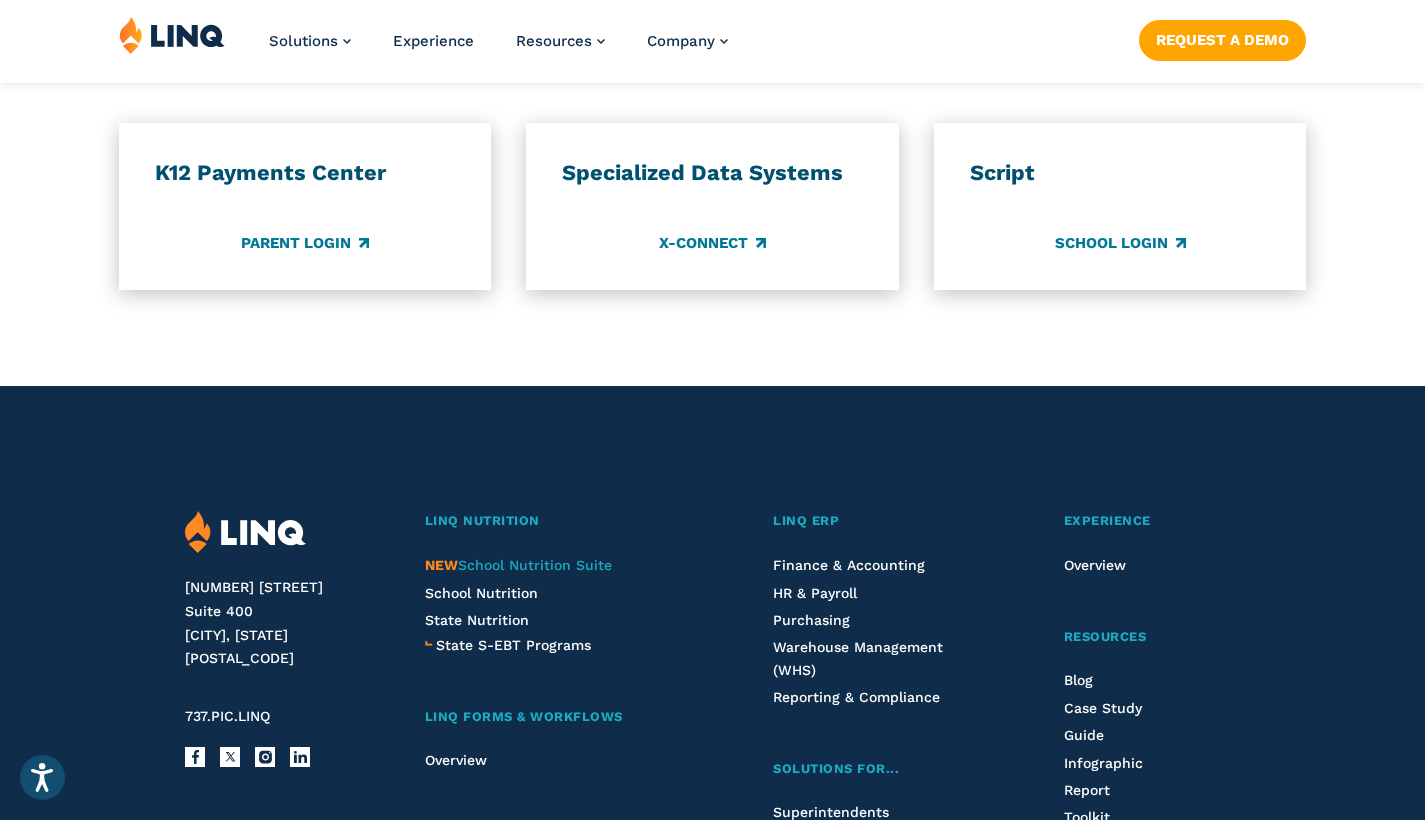 click on "NEW  School Nutrition Suite" at bounding box center (518, 565) 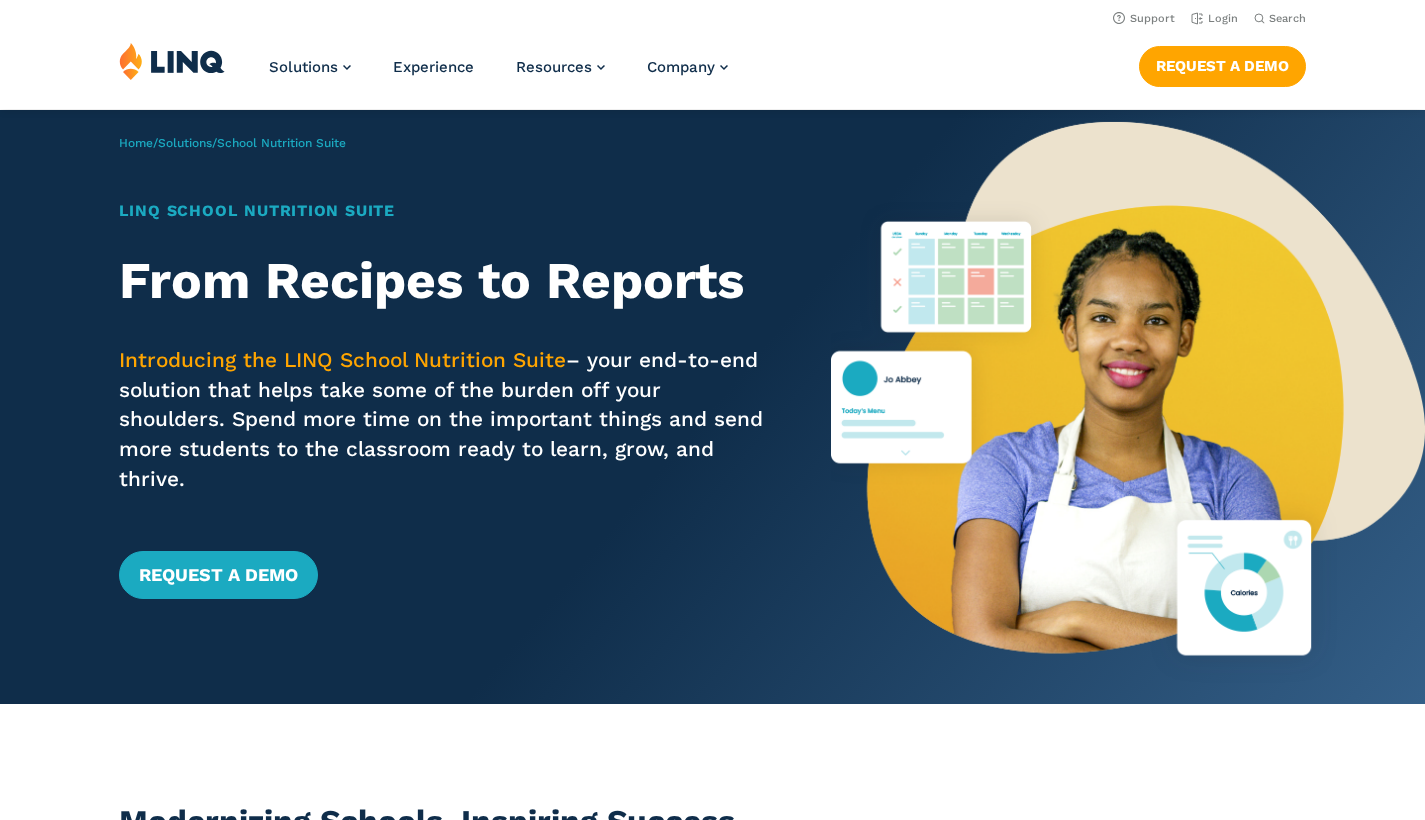 scroll, scrollTop: 0, scrollLeft: 0, axis: both 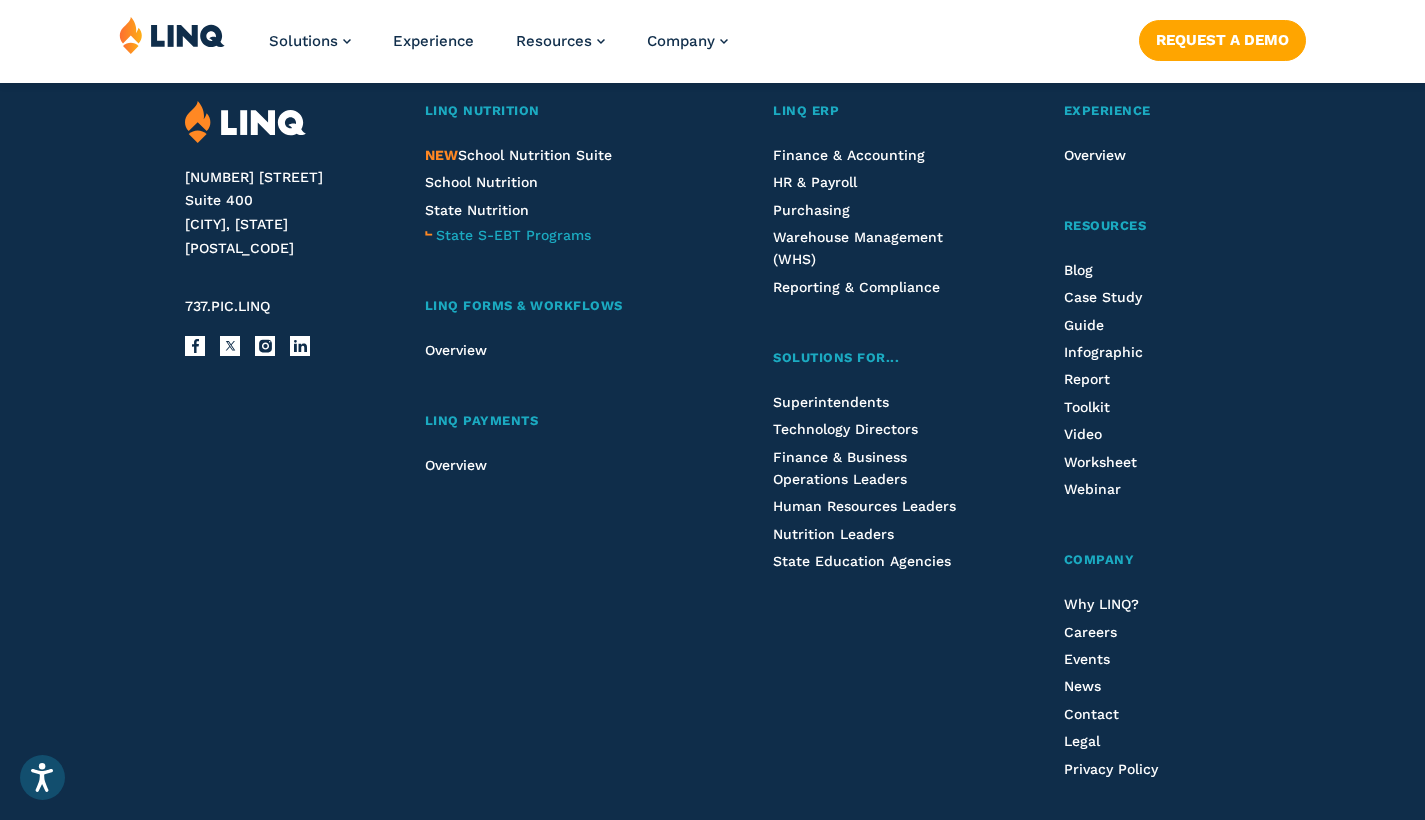 click on "State S-EBT Programs" at bounding box center [513, 235] 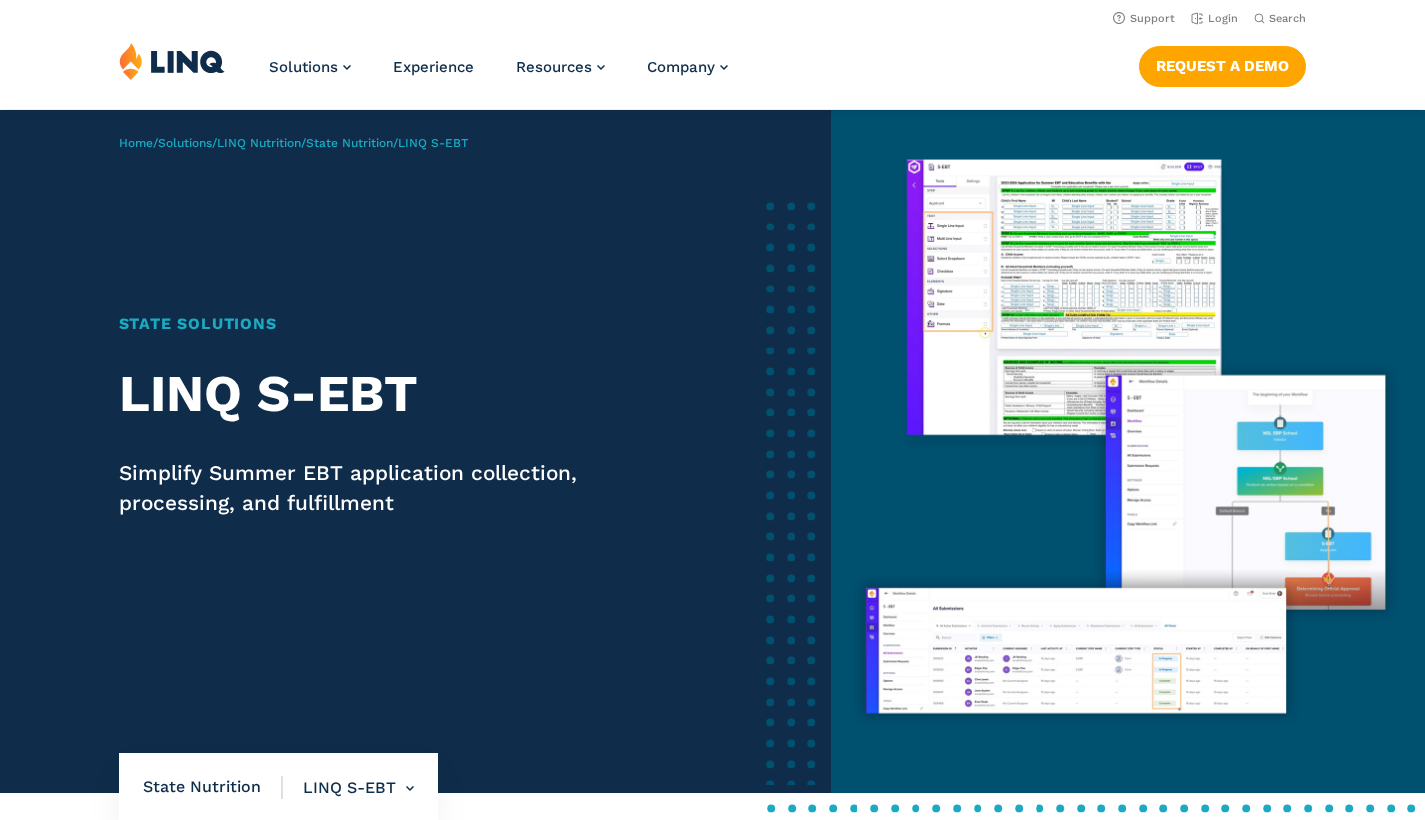 scroll, scrollTop: 0, scrollLeft: 0, axis: both 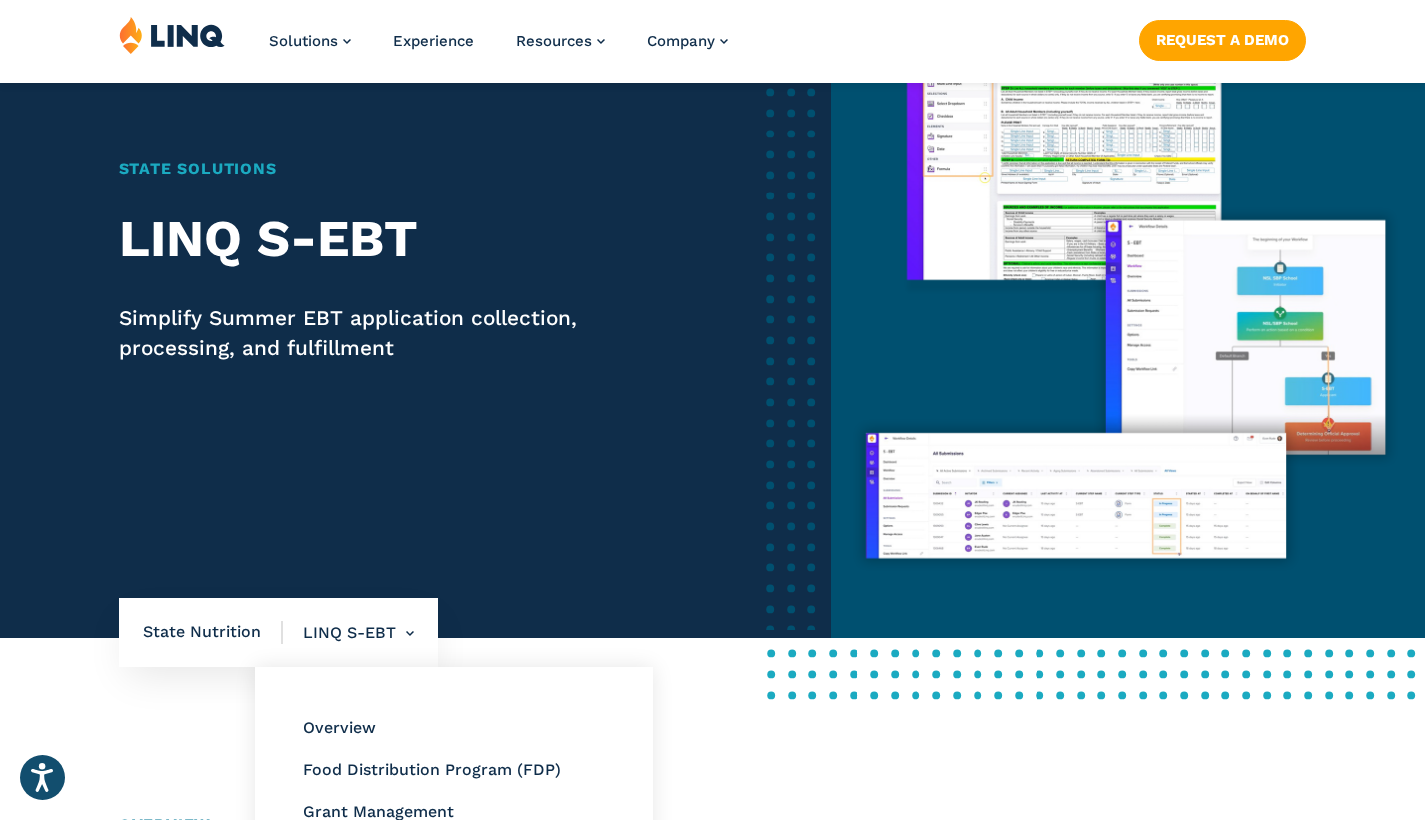 click on "LINQ S-EBT
Overview
Food Distribution Program (FDP)
Grant Management
LINQ S-EBT" at bounding box center [348, 633] 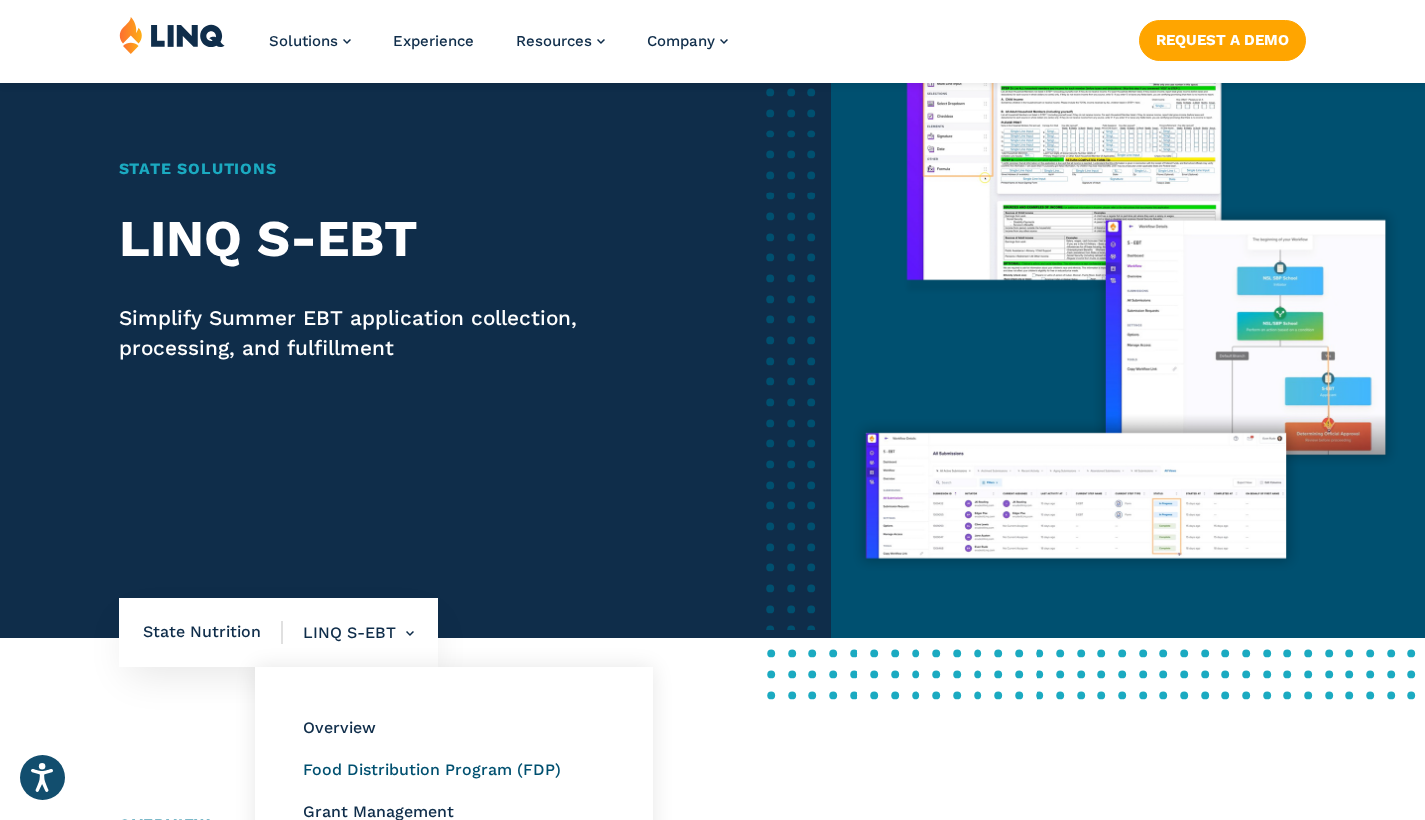 click on "Food Distribution Program (FDP)" at bounding box center [432, 769] 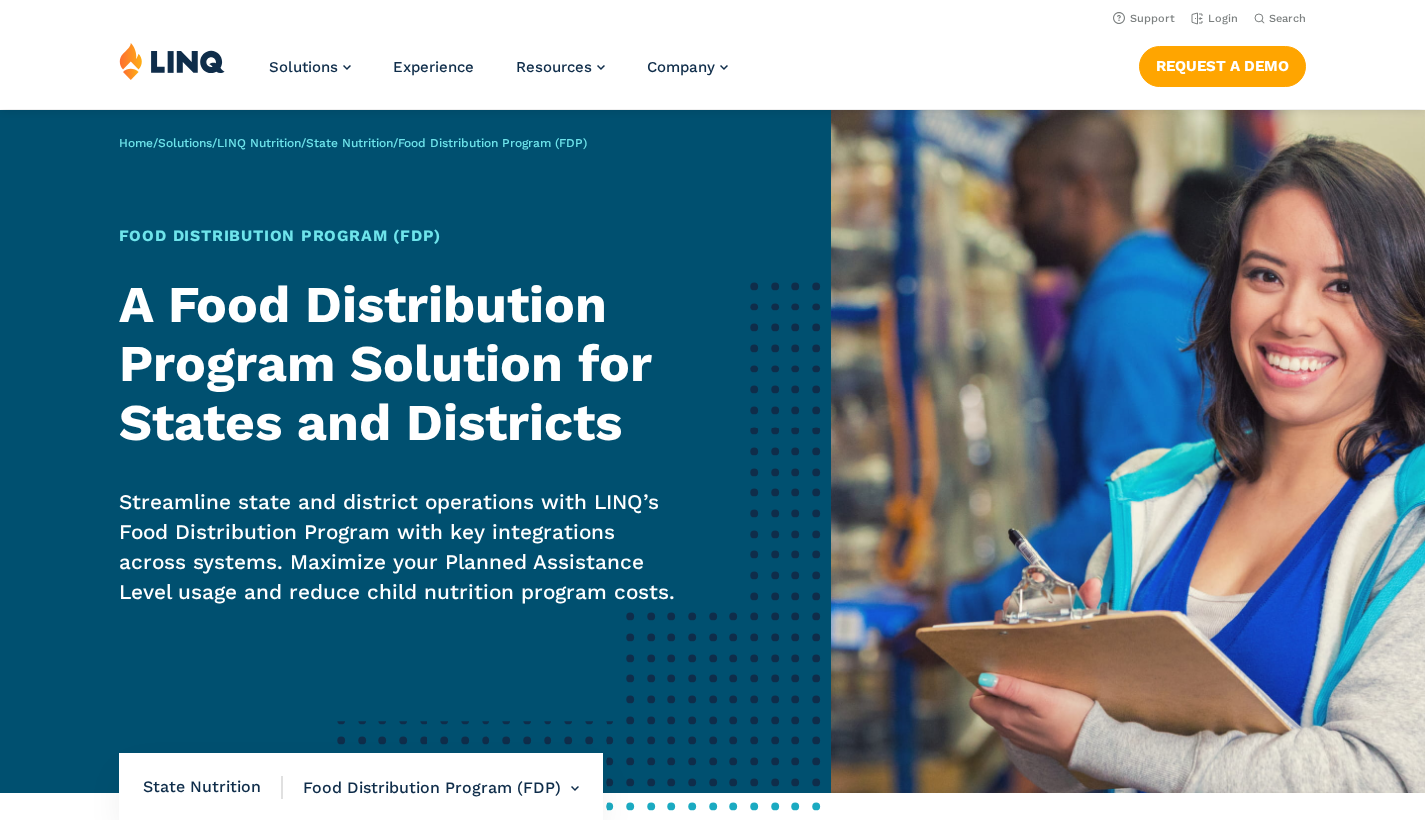 scroll, scrollTop: 0, scrollLeft: 0, axis: both 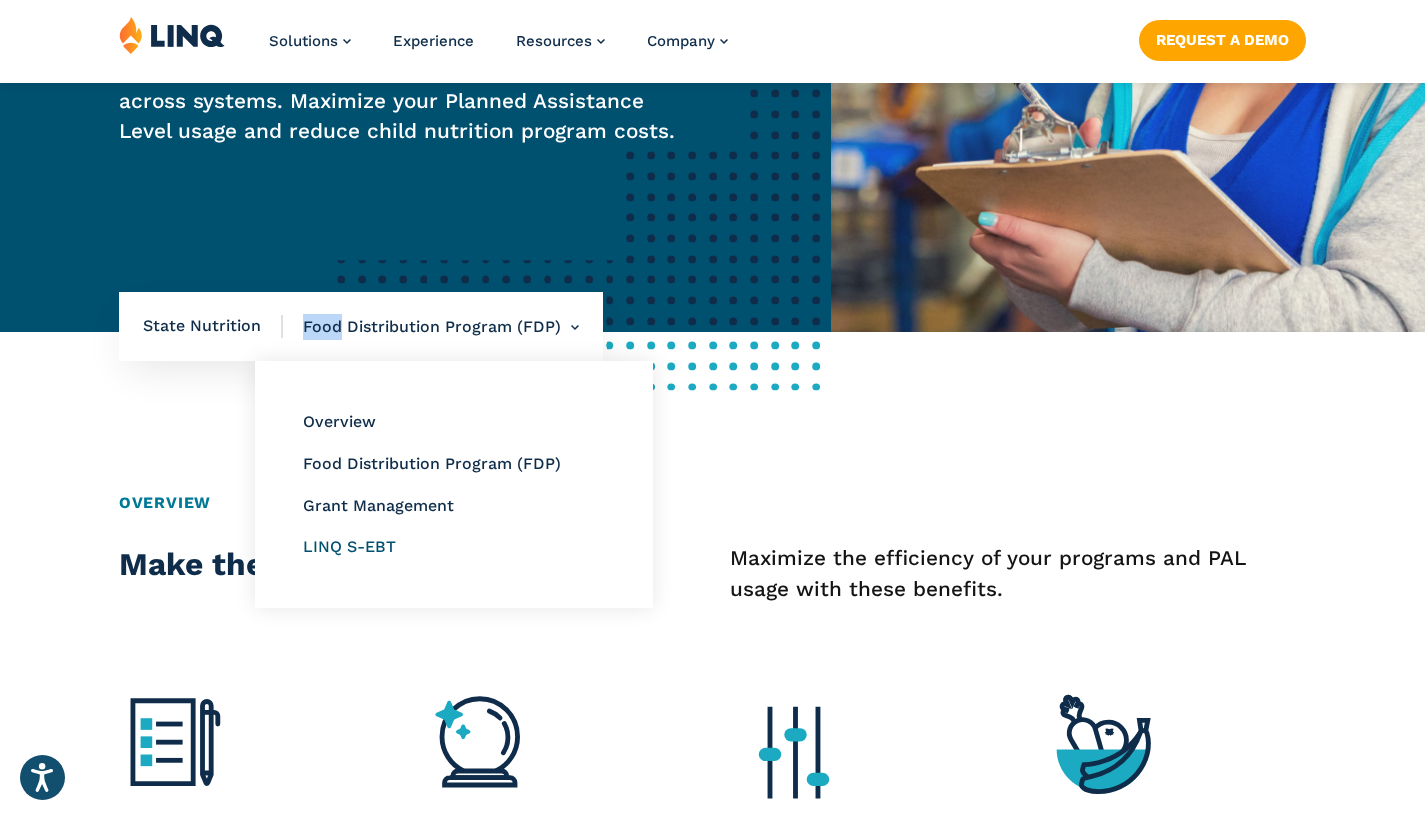 click on "LINQ S-EBT" at bounding box center [349, 546] 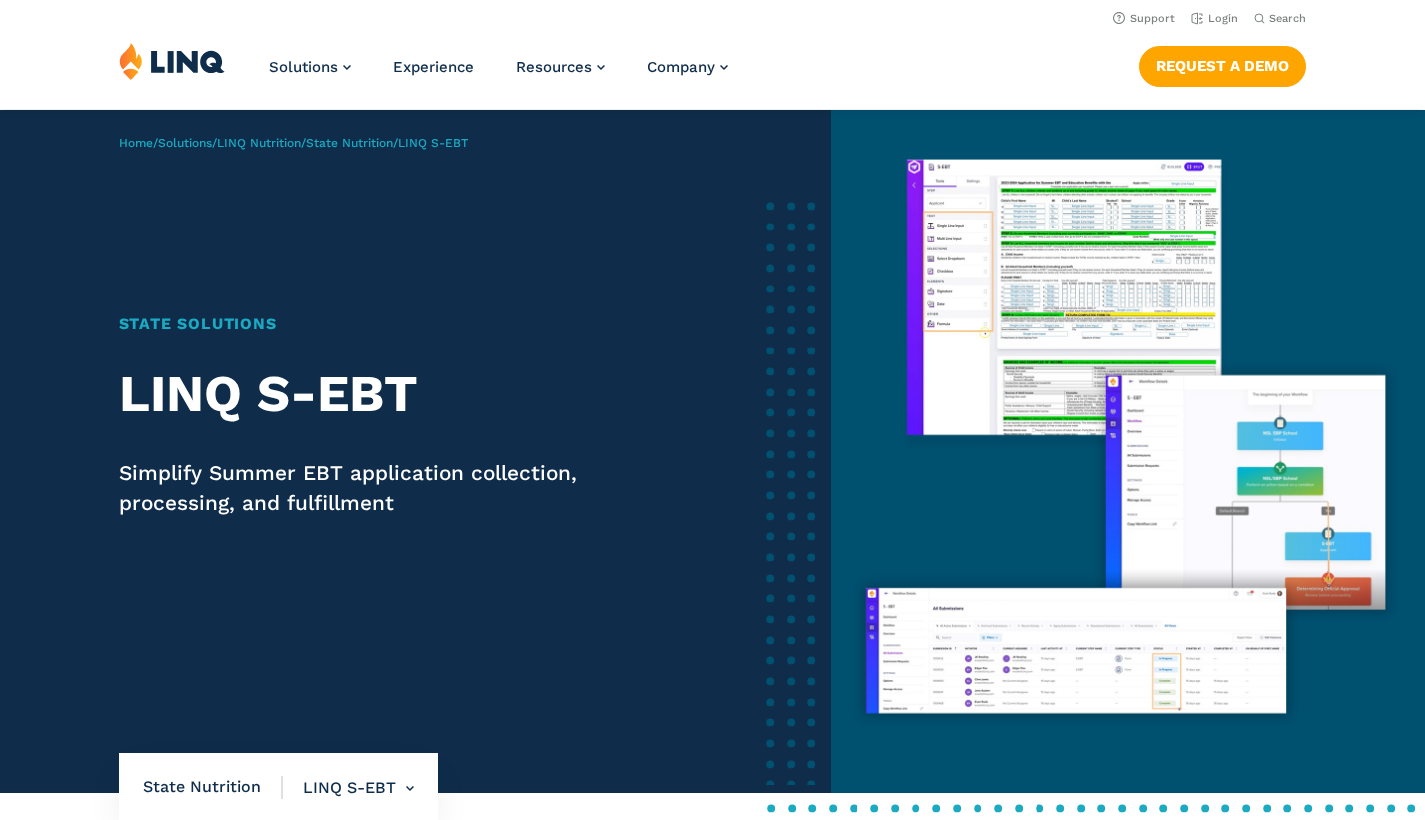 scroll, scrollTop: 0, scrollLeft: 0, axis: both 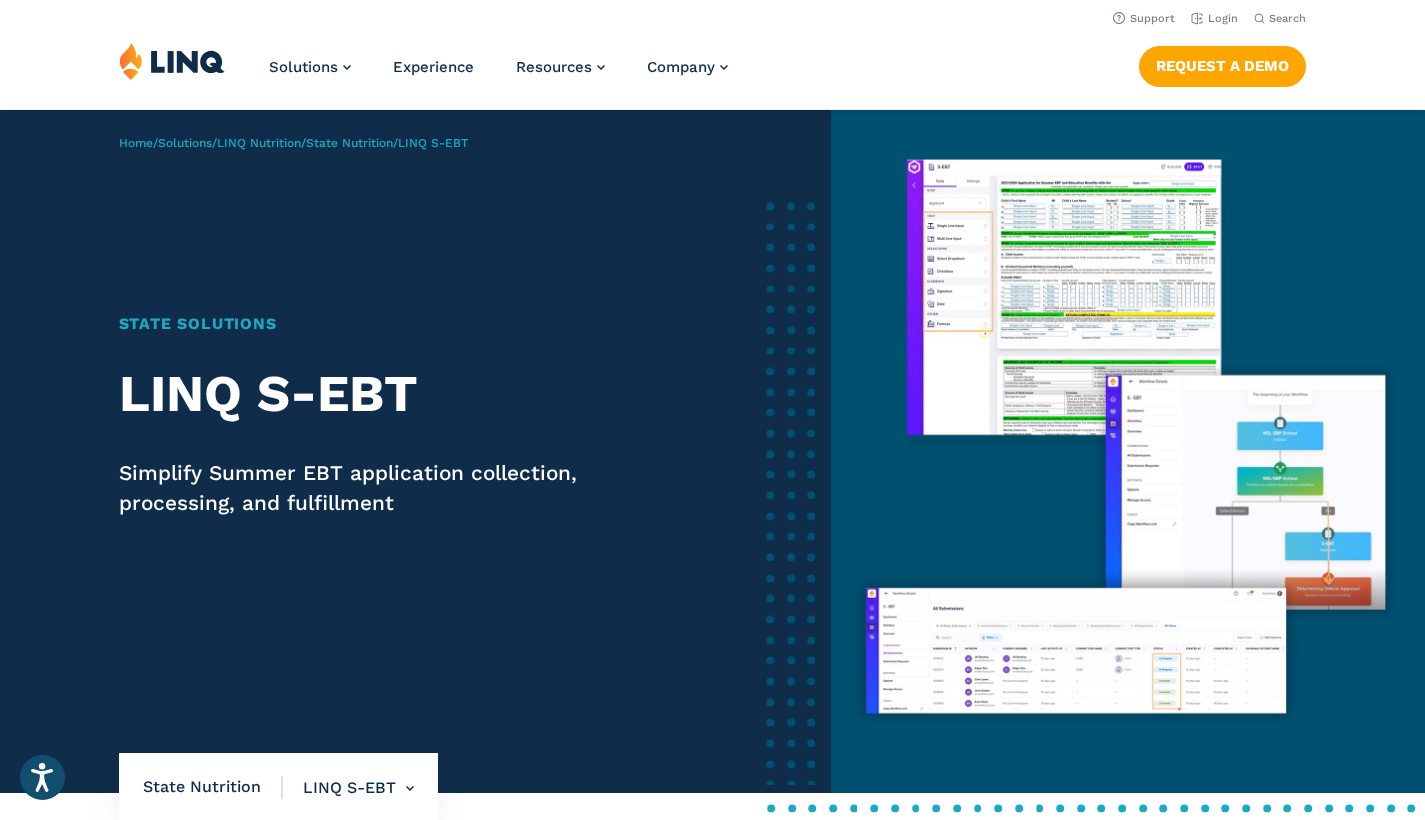 click on "LINQ S-EBT" at bounding box center [399, 393] 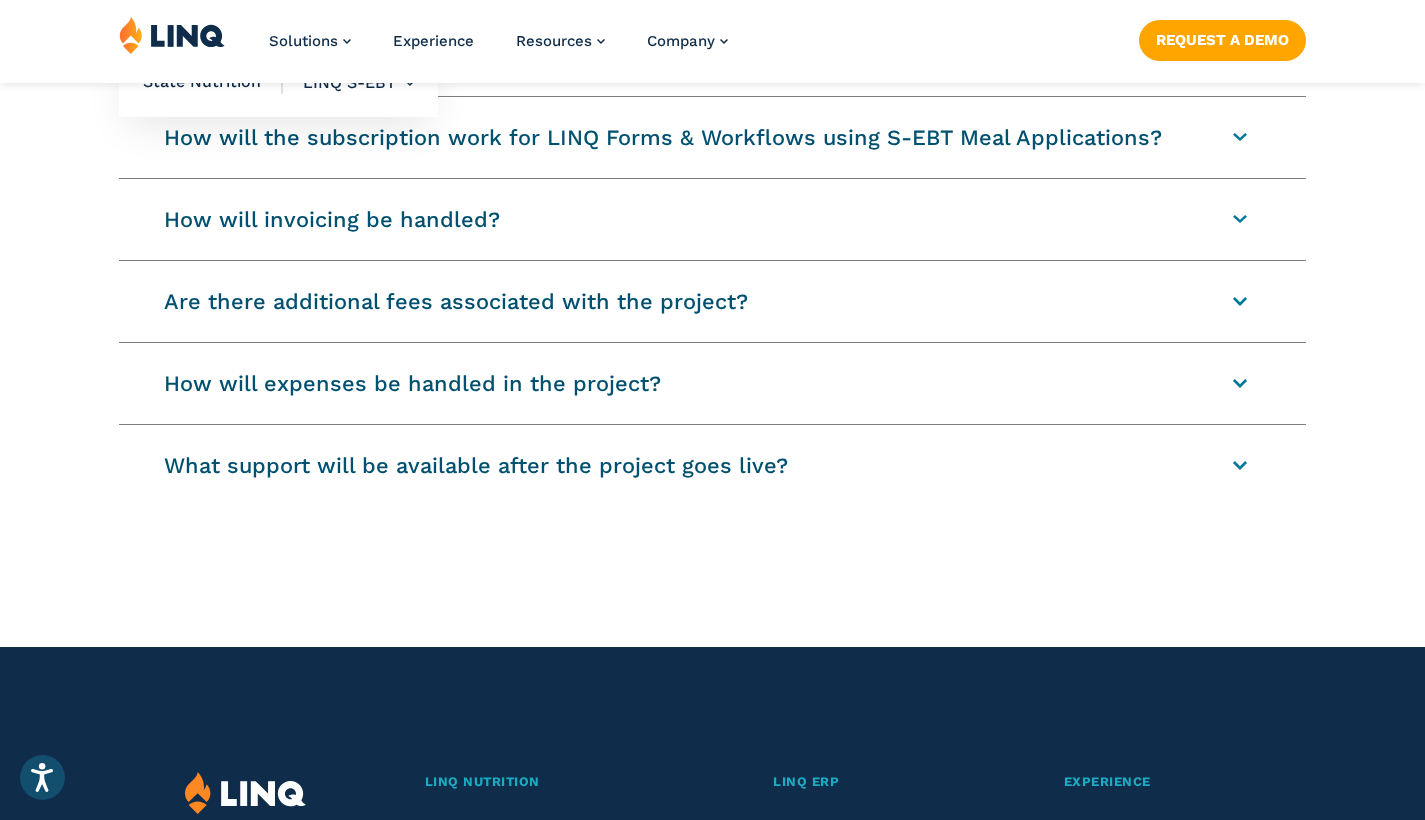 scroll, scrollTop: 2888, scrollLeft: 0, axis: vertical 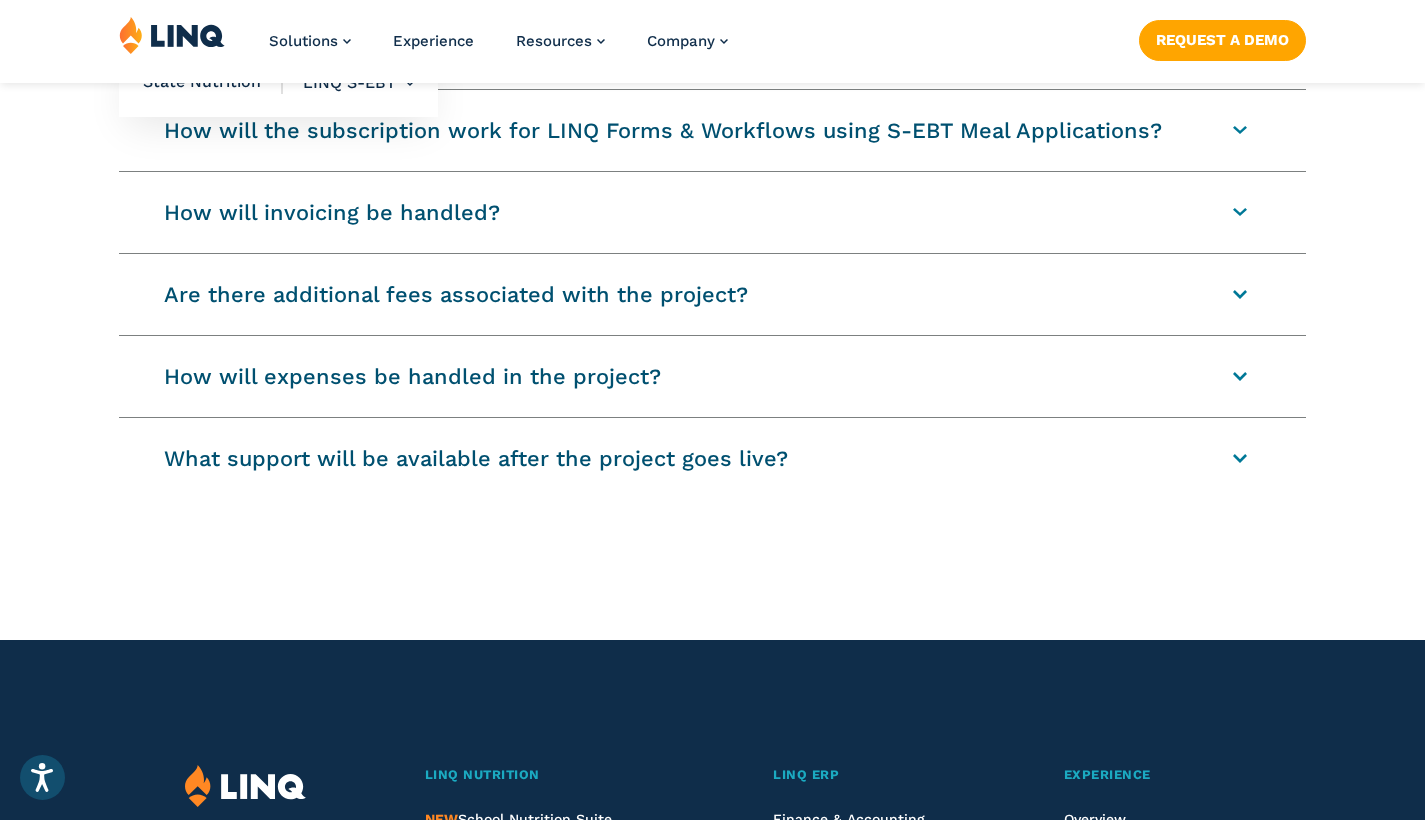 click on "How will the subscription work for LINQ Forms & Workflows using S-EBT Meal Applications?" at bounding box center (712, 130) 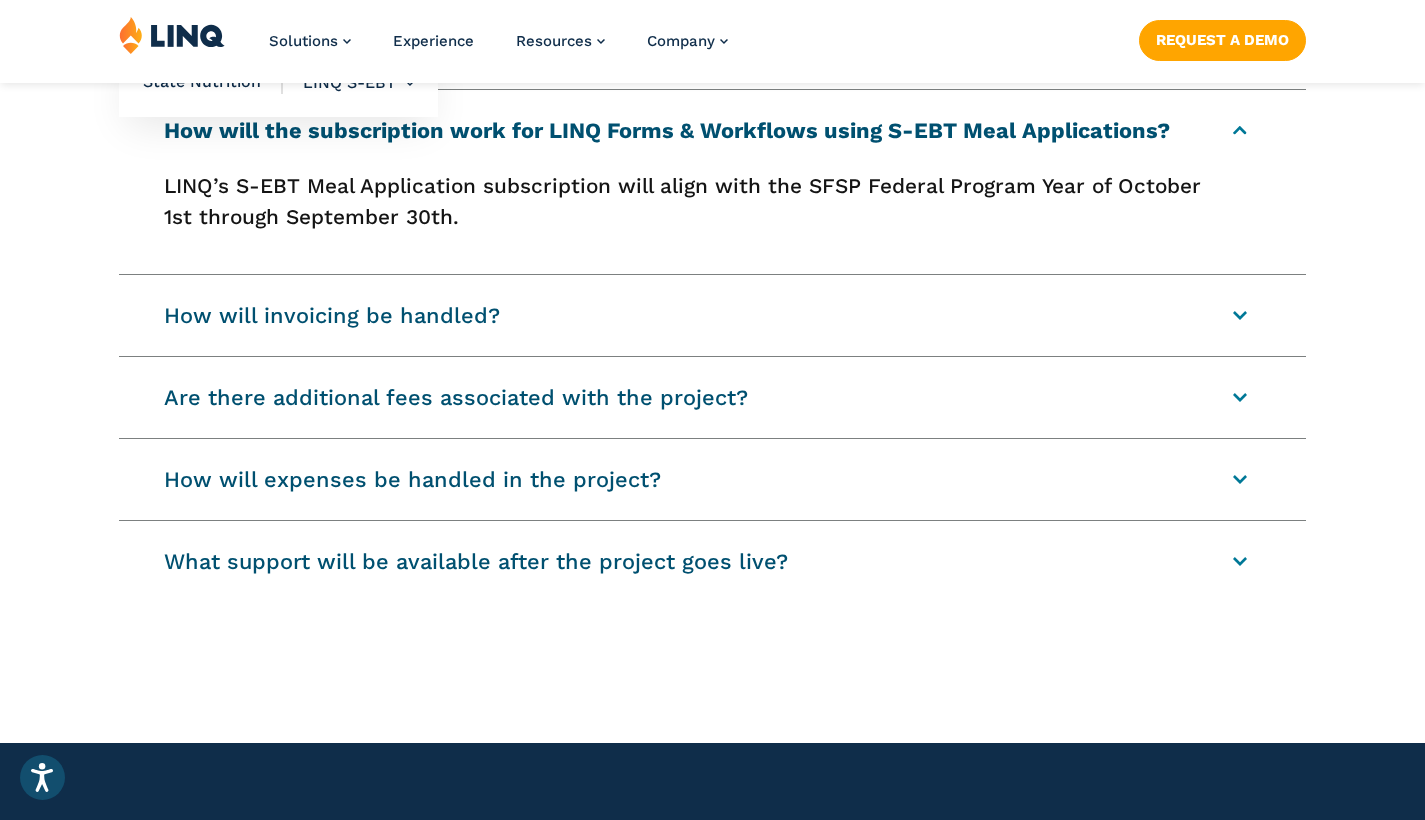 click on "How will the subscription work for LINQ Forms & Workflows using S-EBT Meal Applications?" at bounding box center [712, 130] 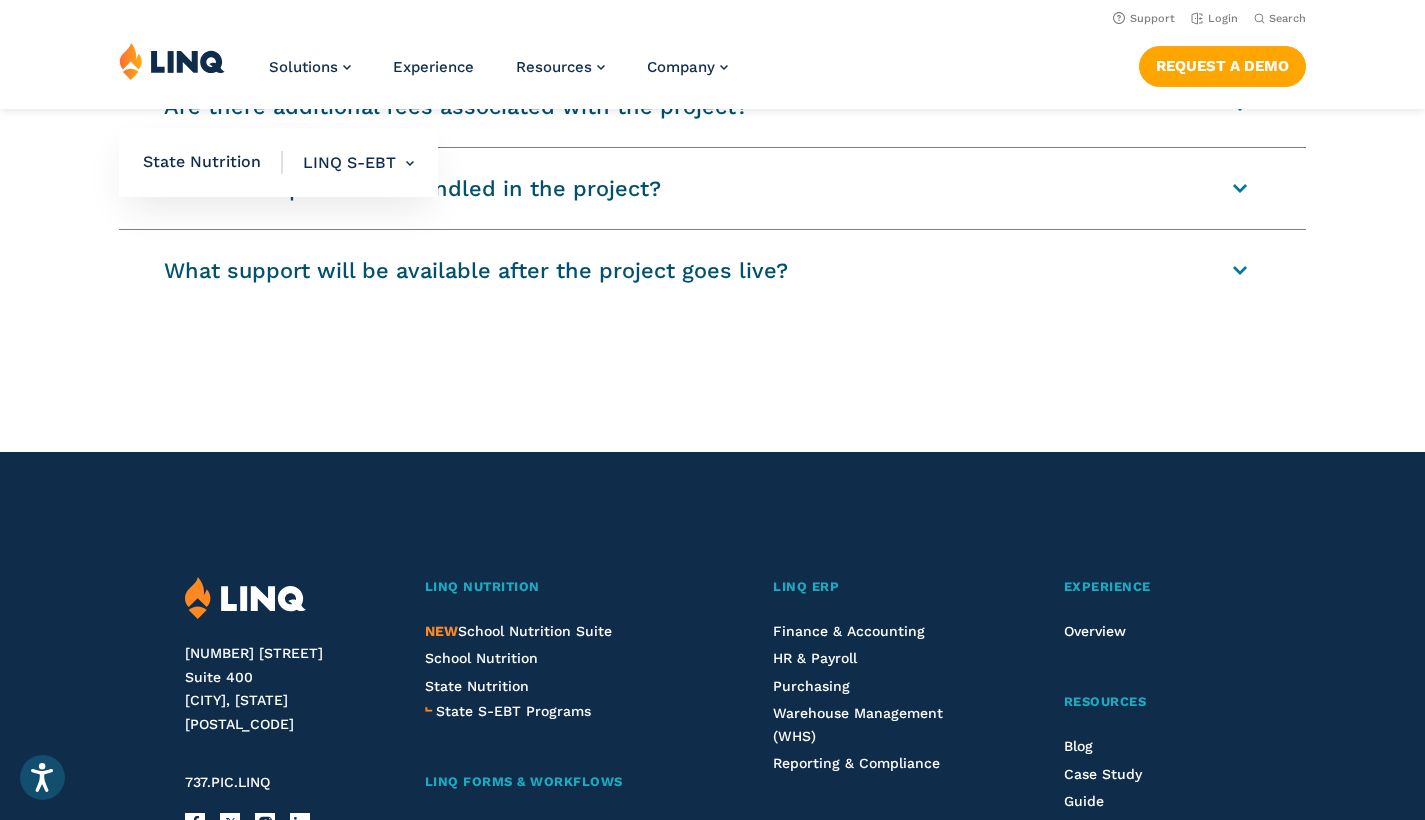 scroll, scrollTop: 3073, scrollLeft: 0, axis: vertical 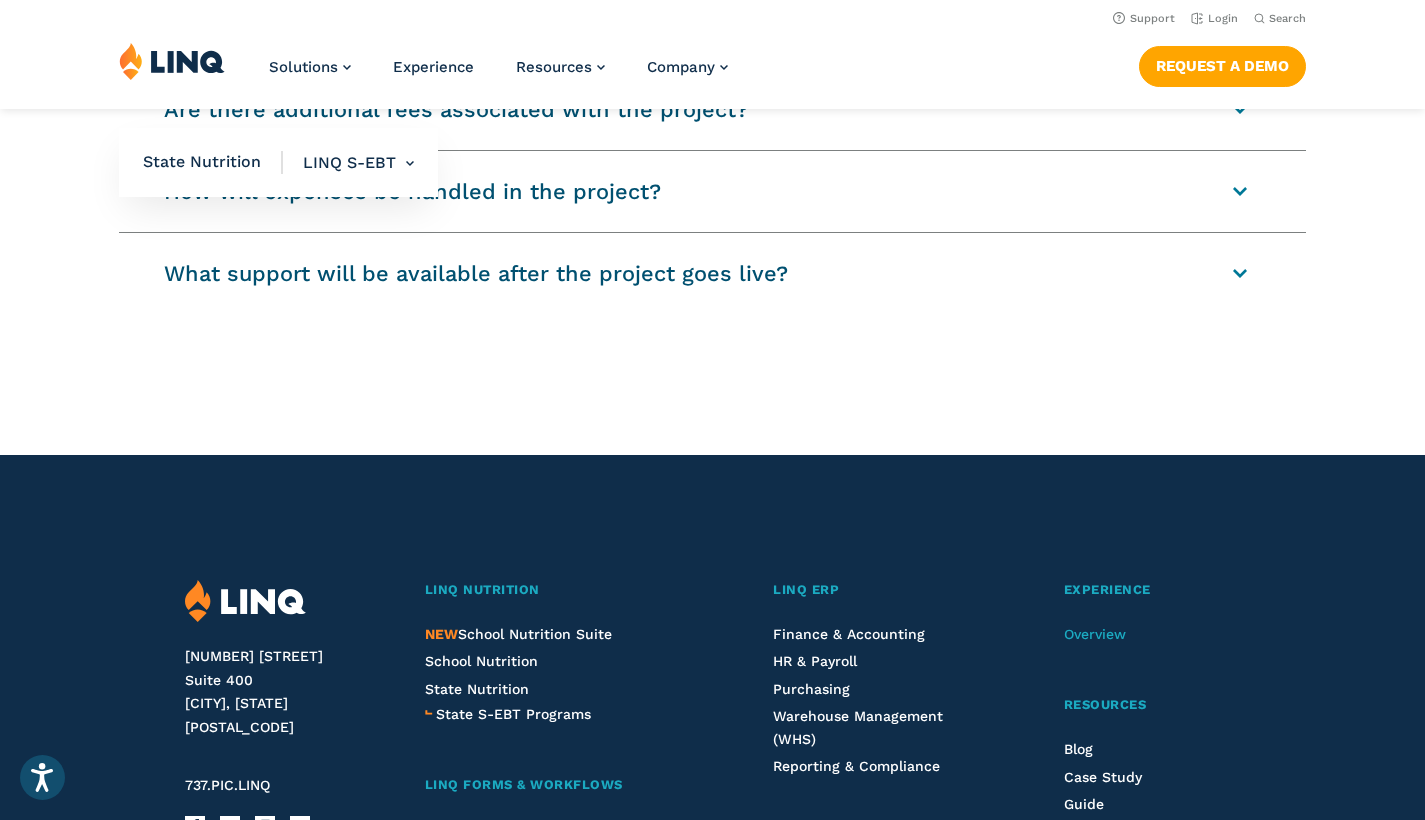 click on "Overview" at bounding box center (1095, 634) 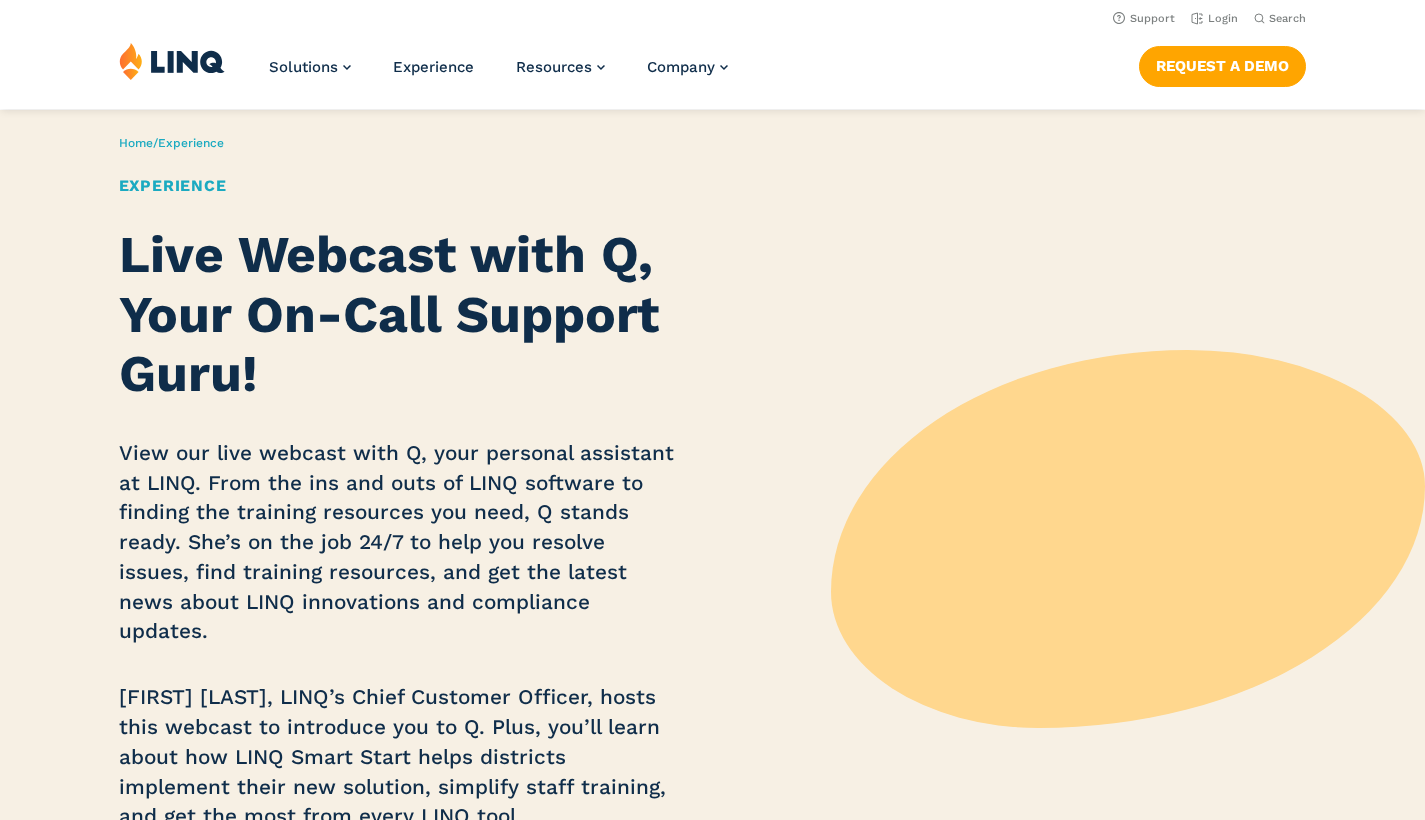 scroll, scrollTop: 0, scrollLeft: 0, axis: both 